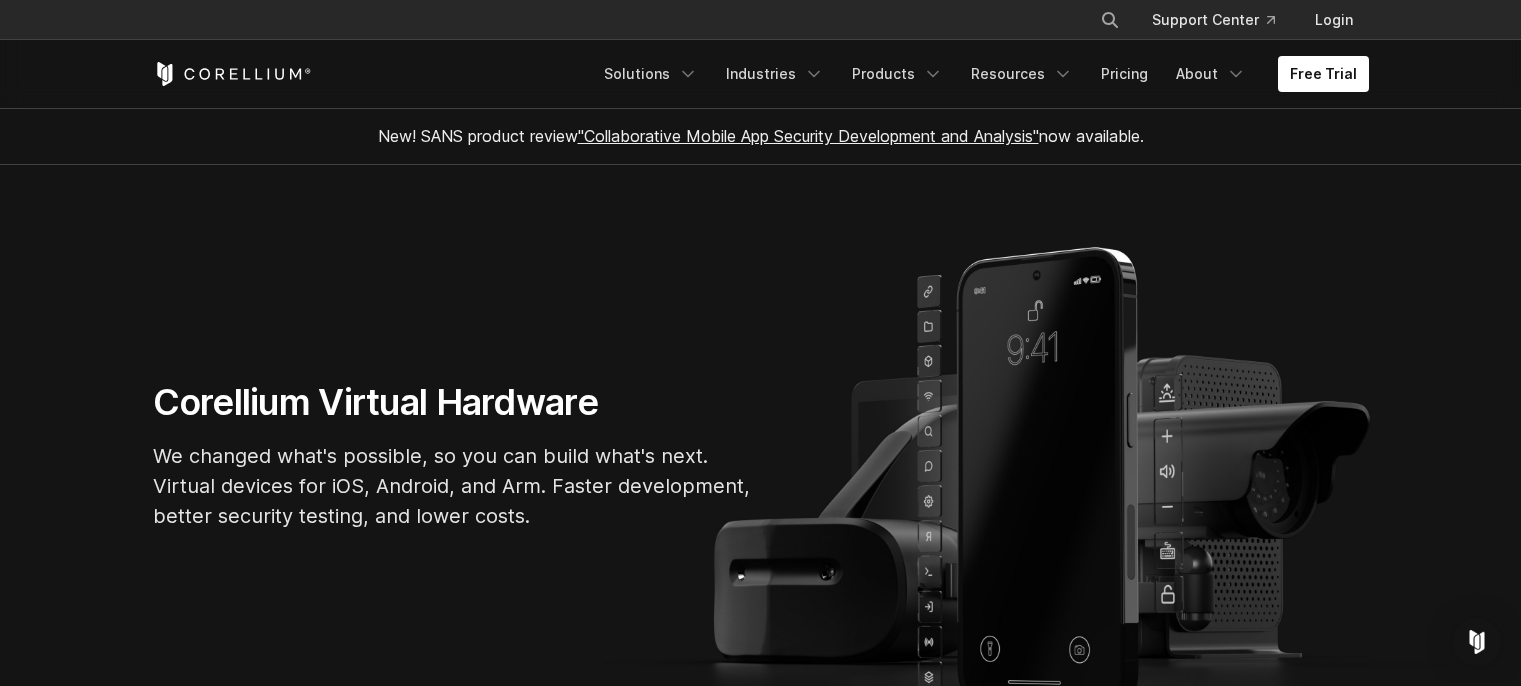 scroll, scrollTop: 0, scrollLeft: 0, axis: both 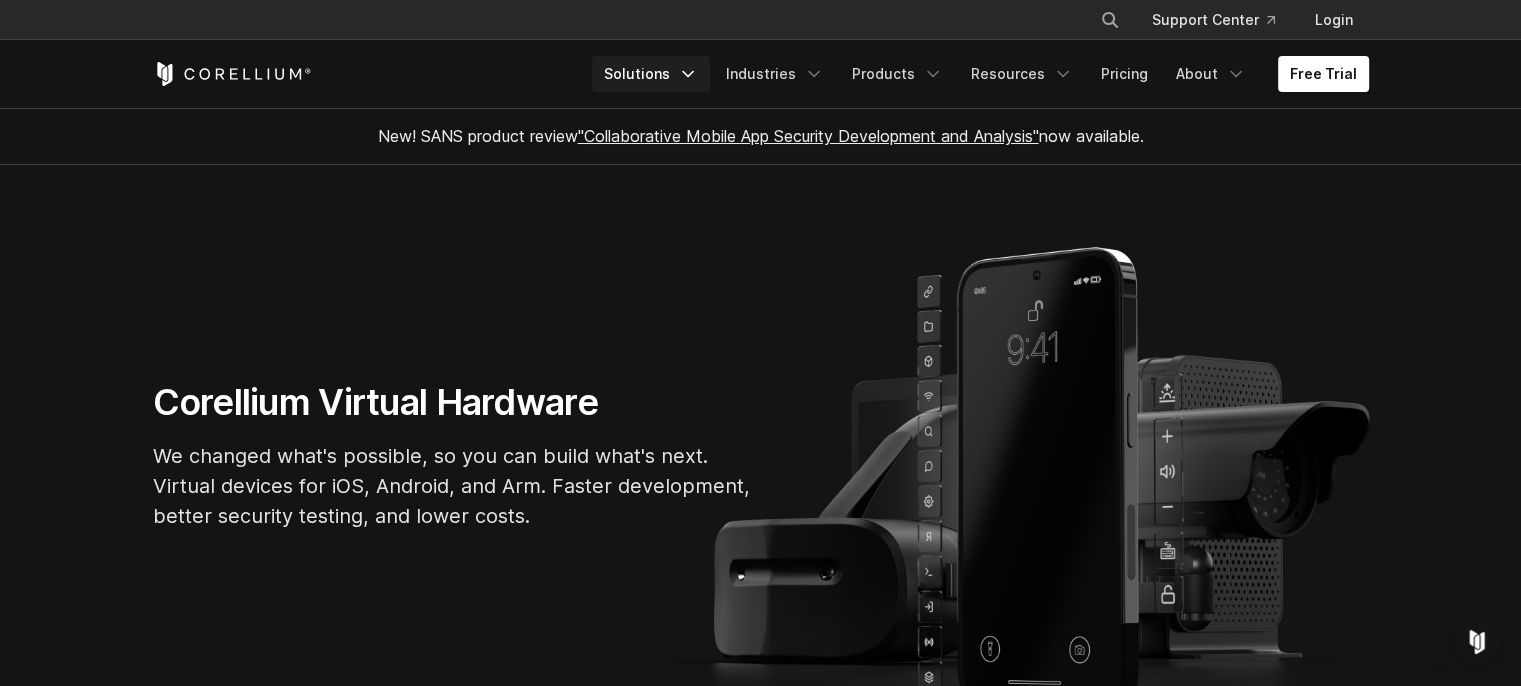 click on "Solutions" at bounding box center [651, 74] 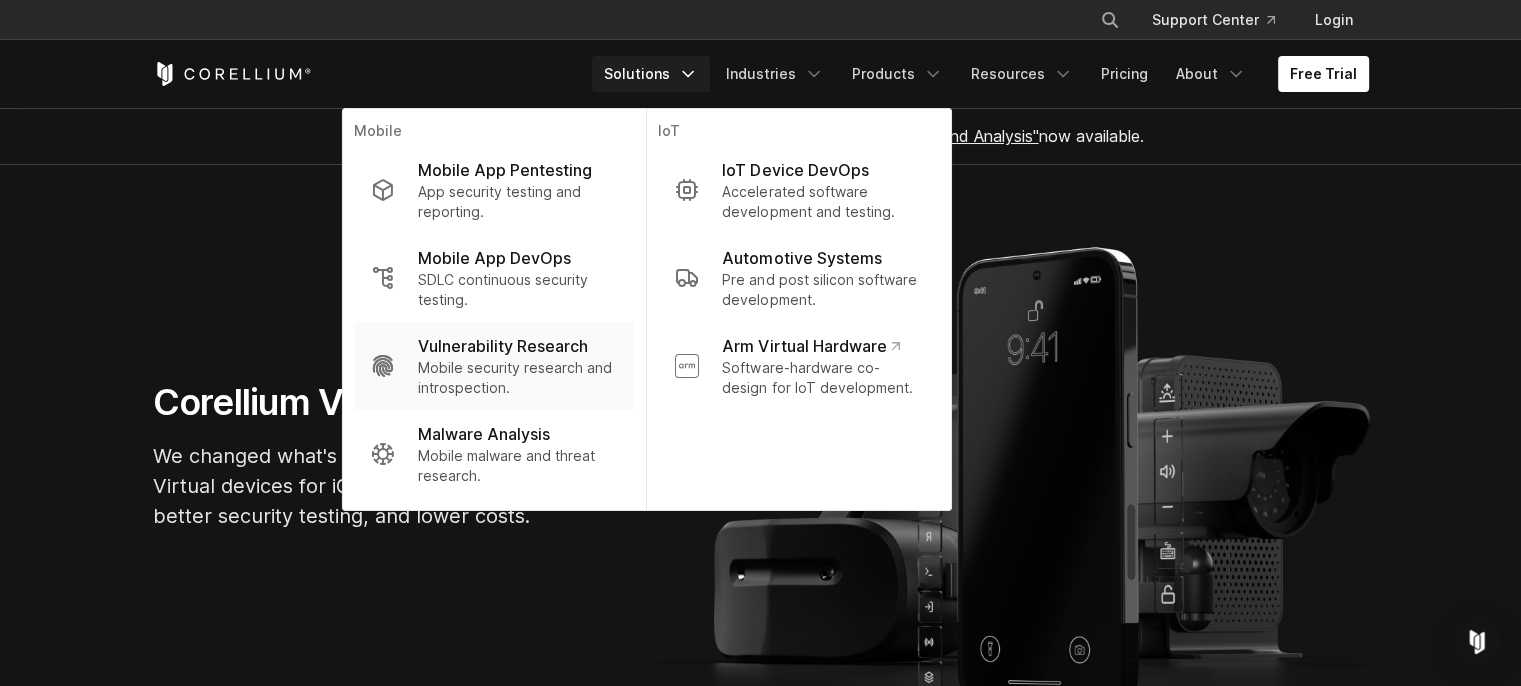 click on "Mobile security research and introspection." at bounding box center [517, 378] 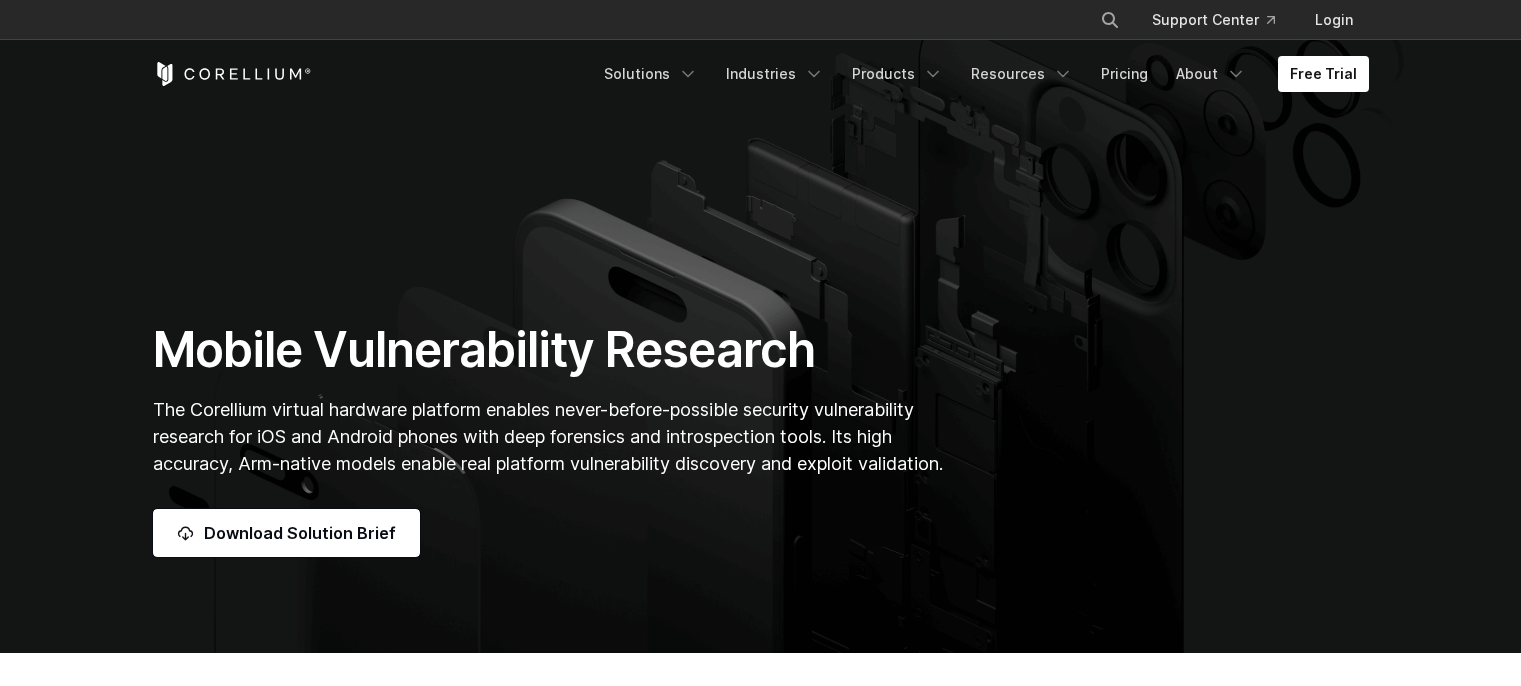 scroll, scrollTop: 0, scrollLeft: 0, axis: both 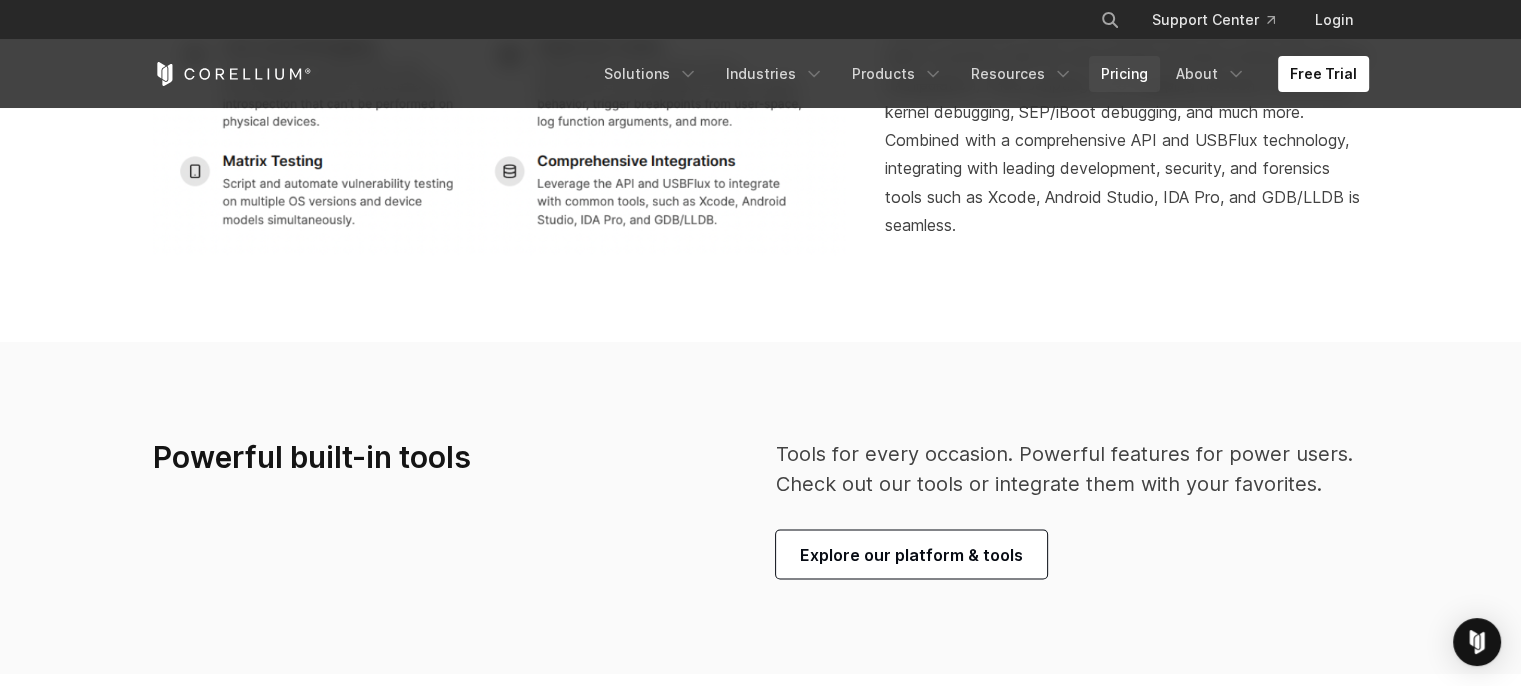 click on "Pricing" at bounding box center (1124, 74) 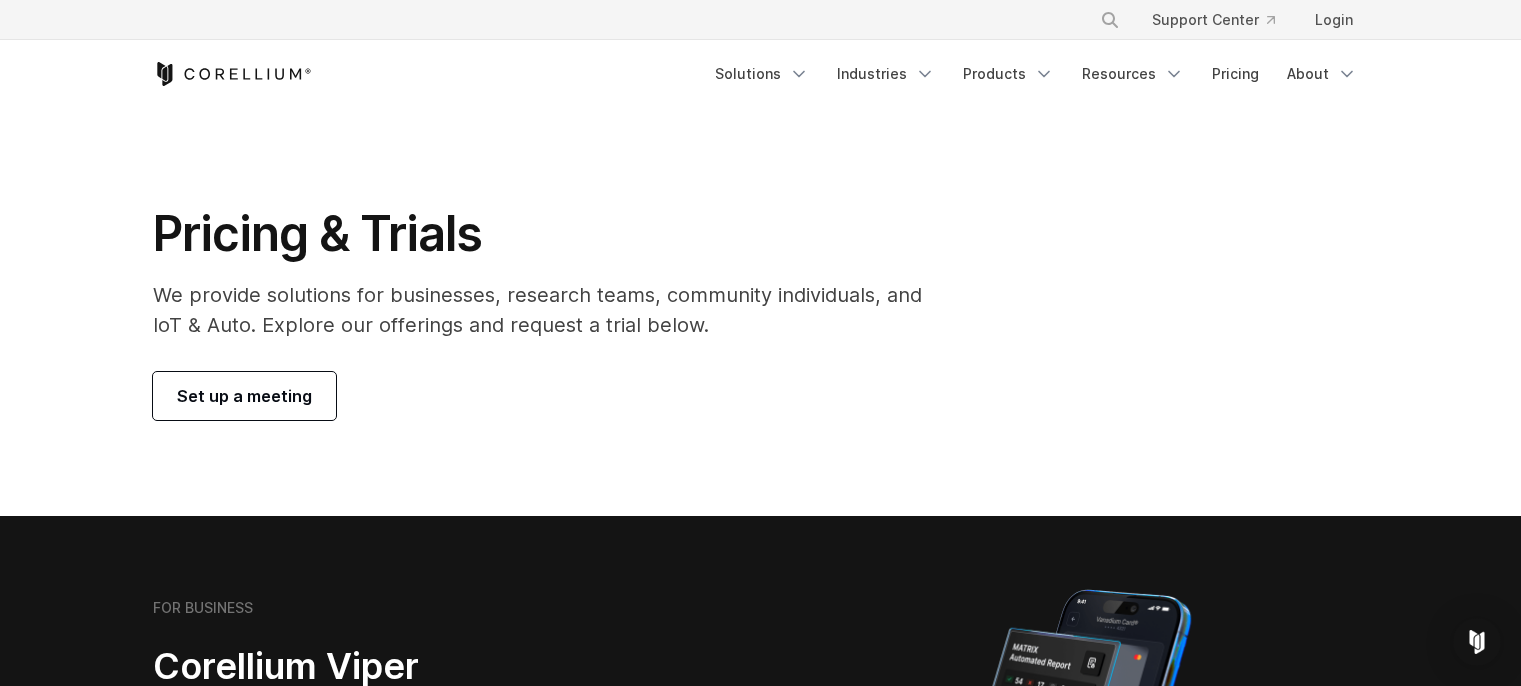 scroll, scrollTop: 0, scrollLeft: 0, axis: both 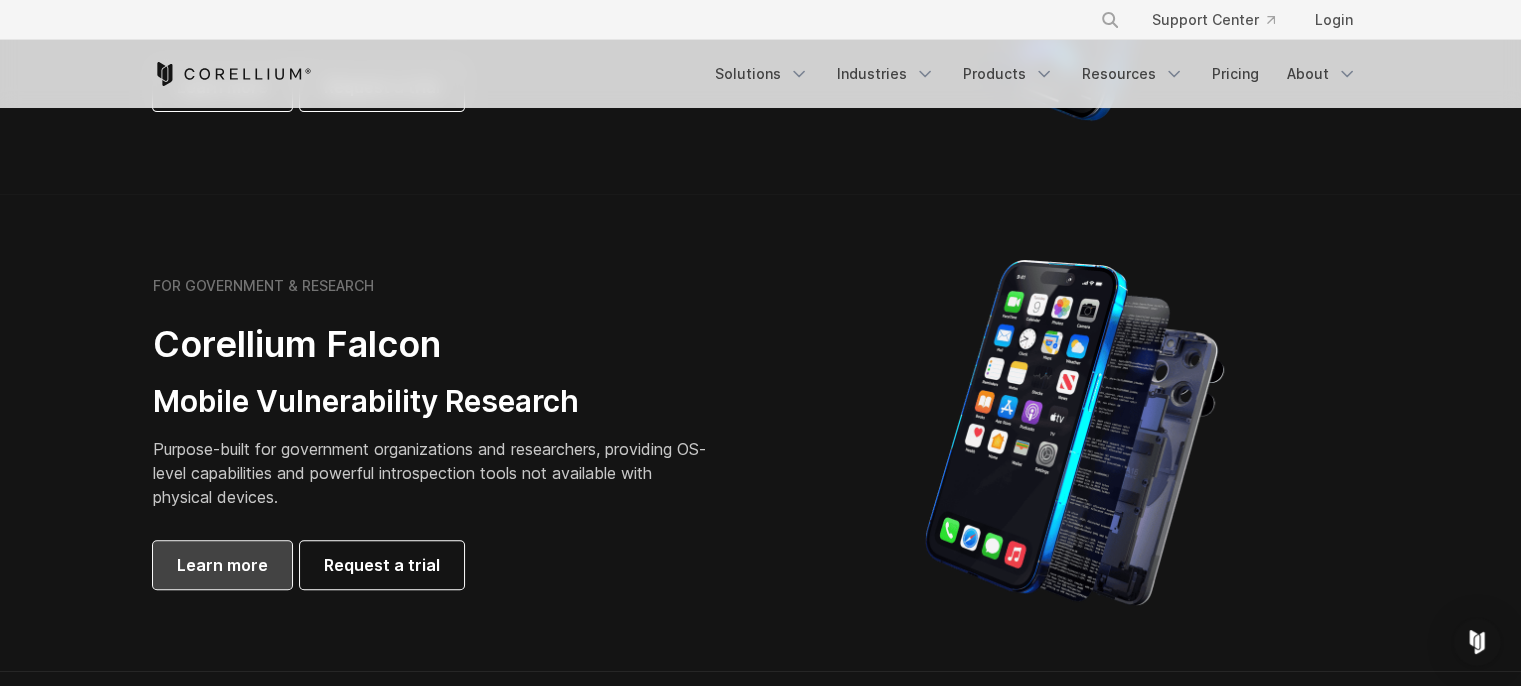 click on "Learn more" at bounding box center [222, 565] 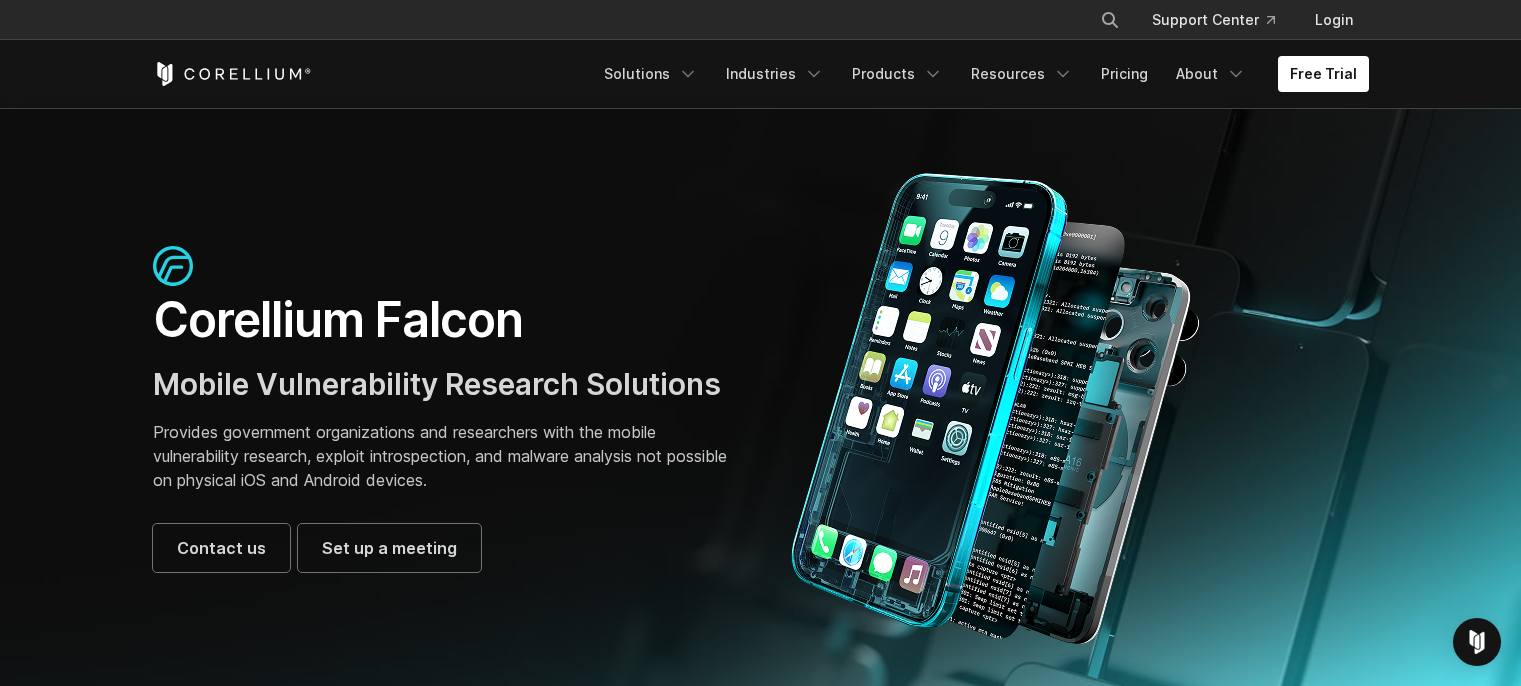 scroll, scrollTop: 0, scrollLeft: 0, axis: both 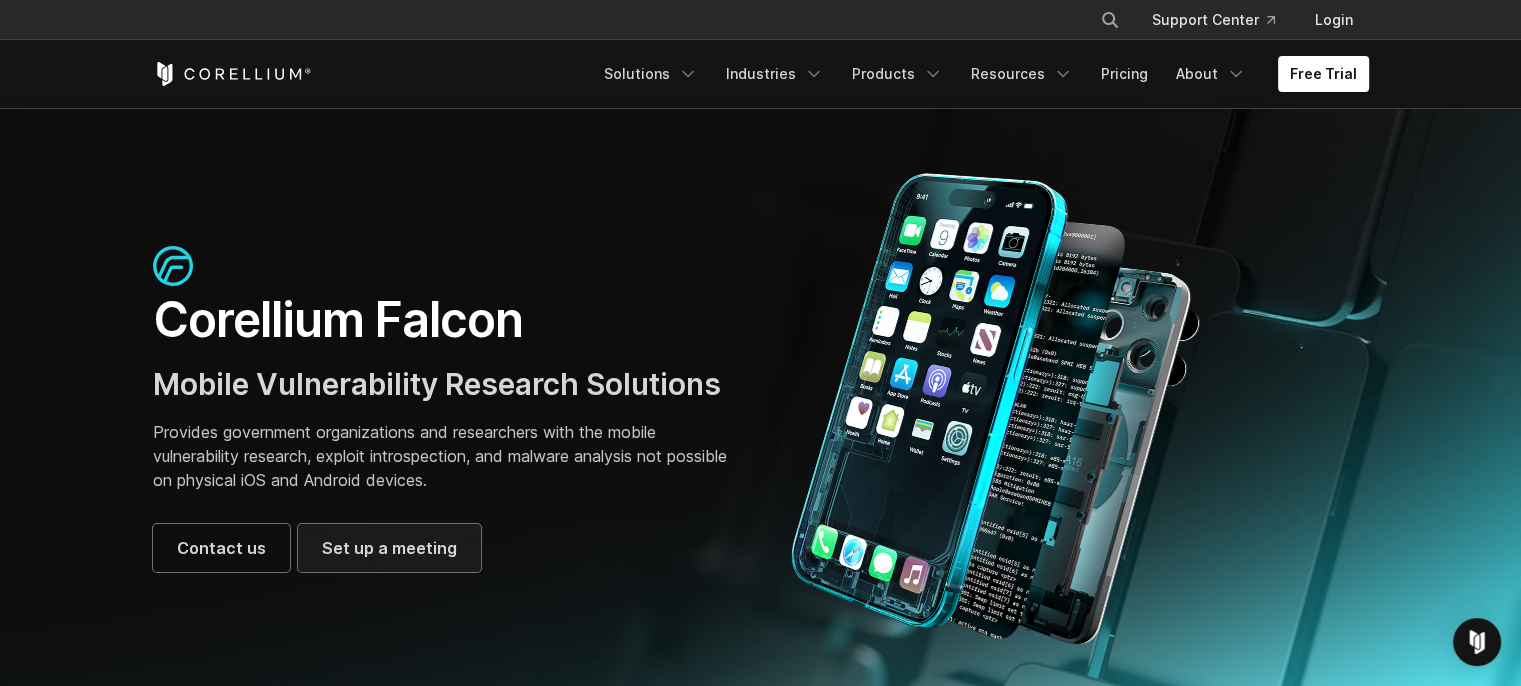 click on "Set up a meeting" at bounding box center (389, 548) 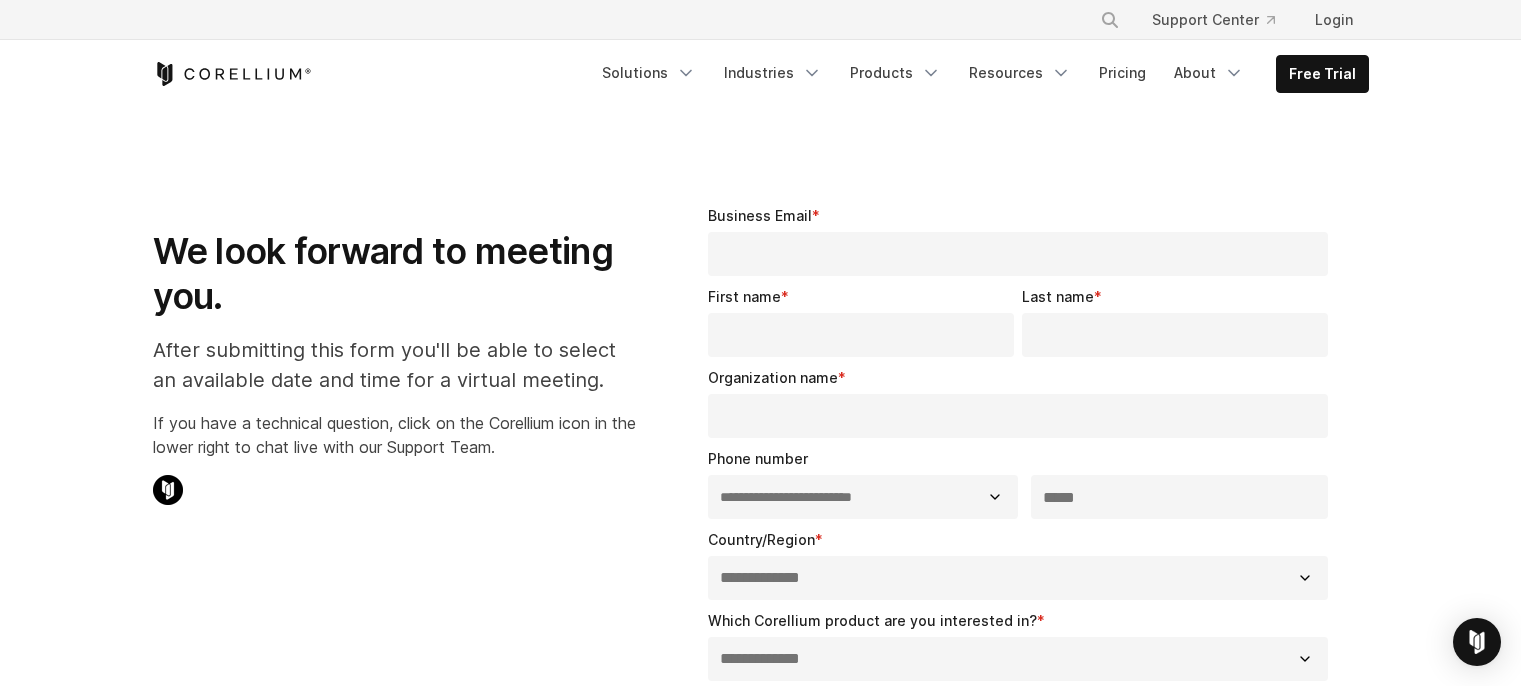 select on "**" 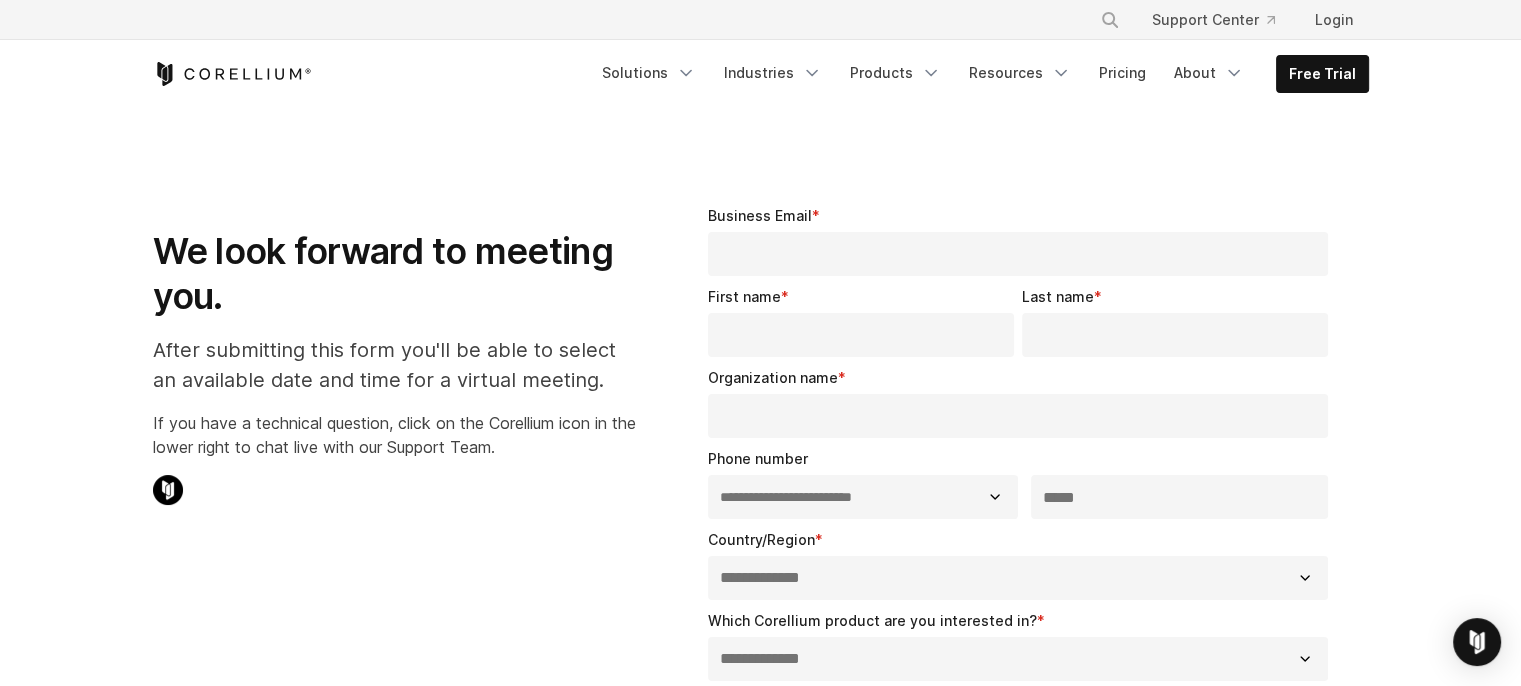 scroll, scrollTop: 0, scrollLeft: 0, axis: both 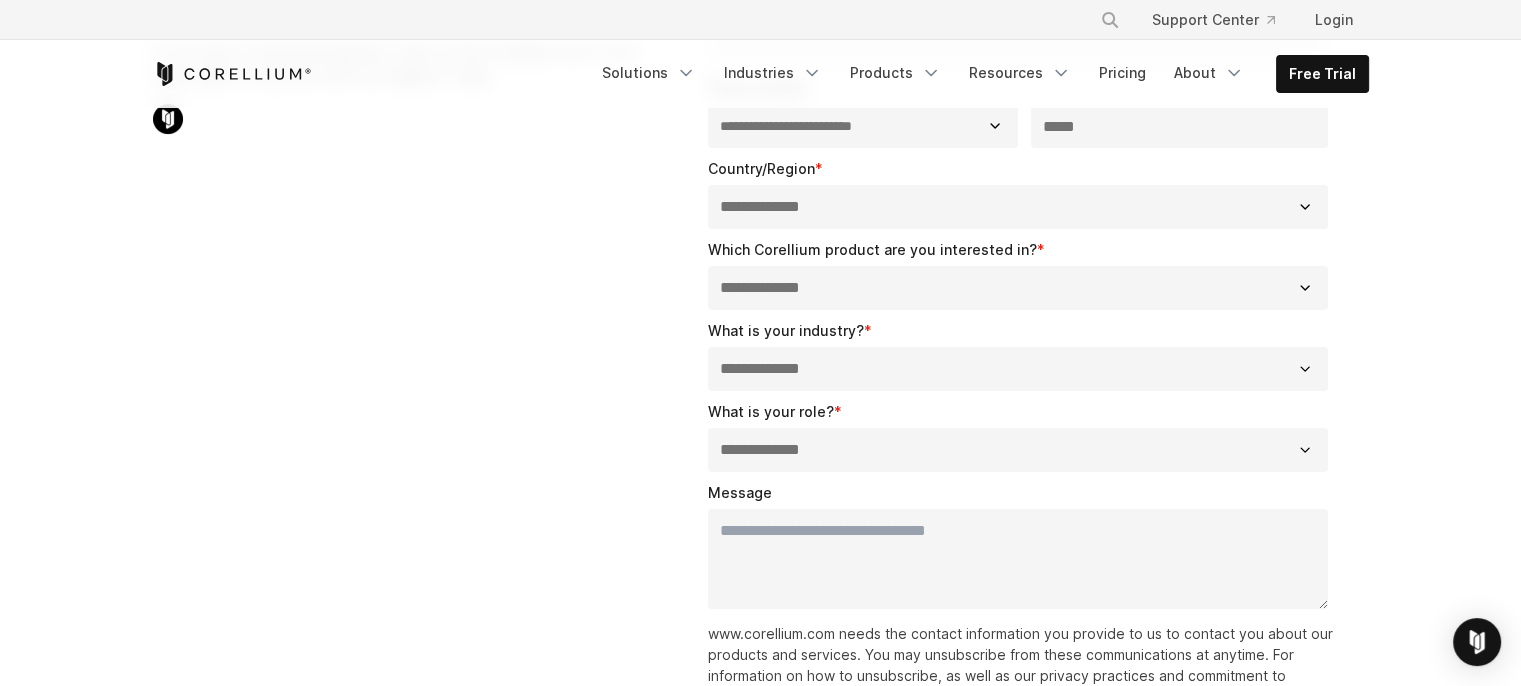 click on "**********" at bounding box center [1018, 288] 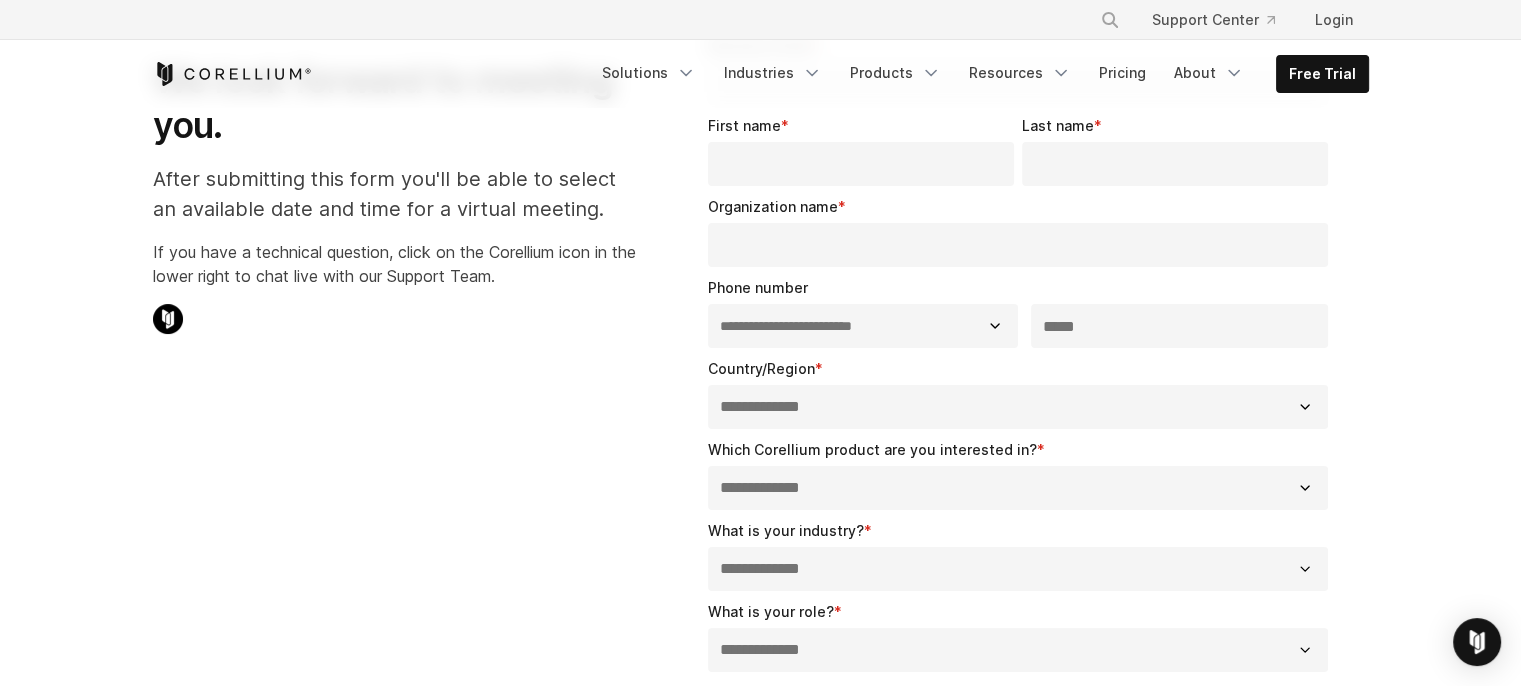 scroll, scrollTop: 0, scrollLeft: 0, axis: both 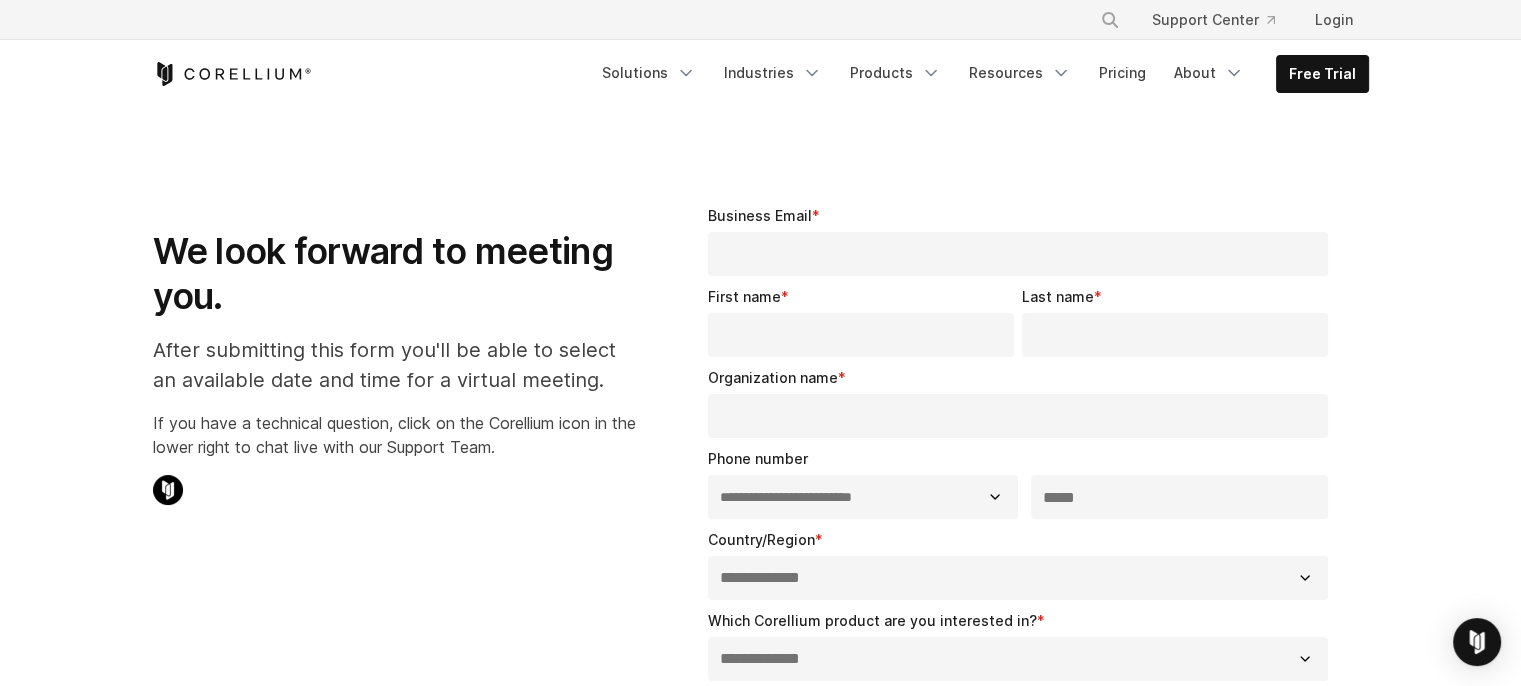 click on "First name *" at bounding box center (861, 335) 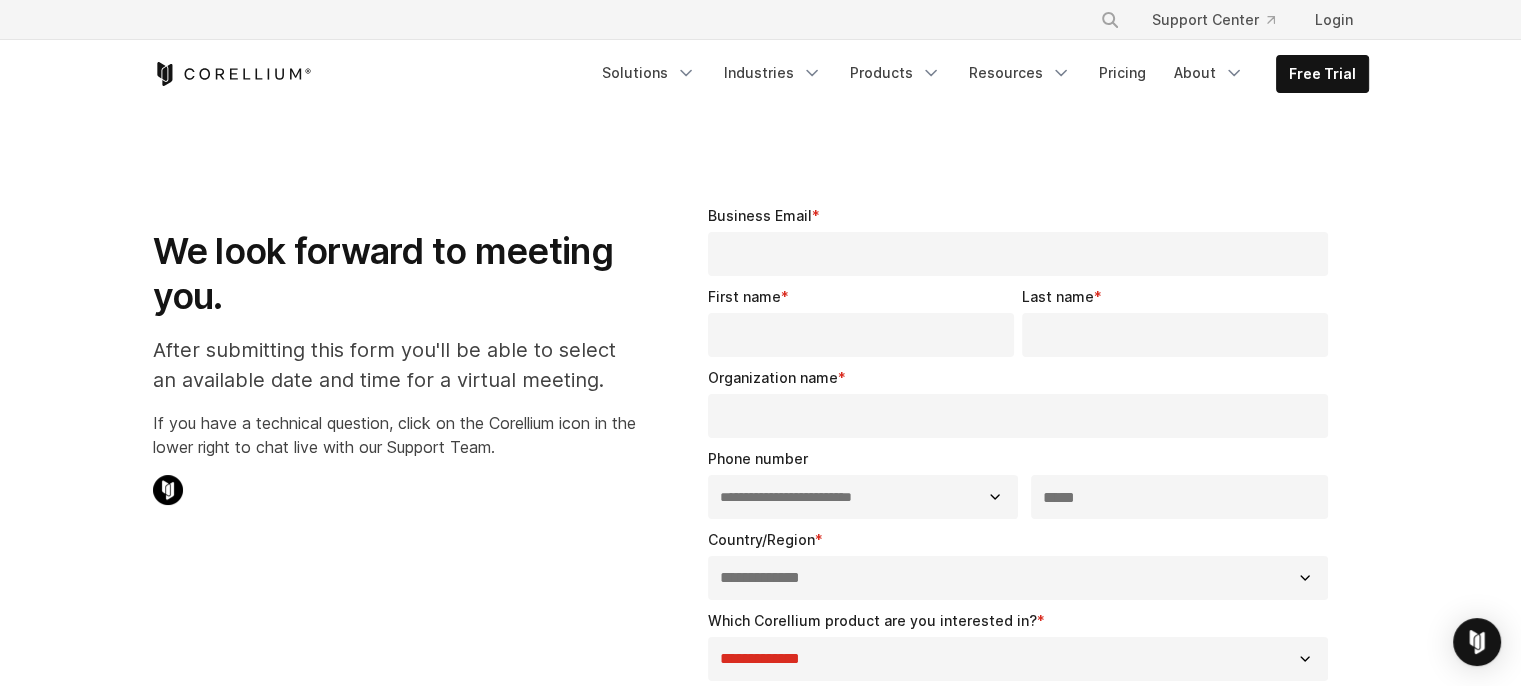 click on "First name *" at bounding box center [861, 335] 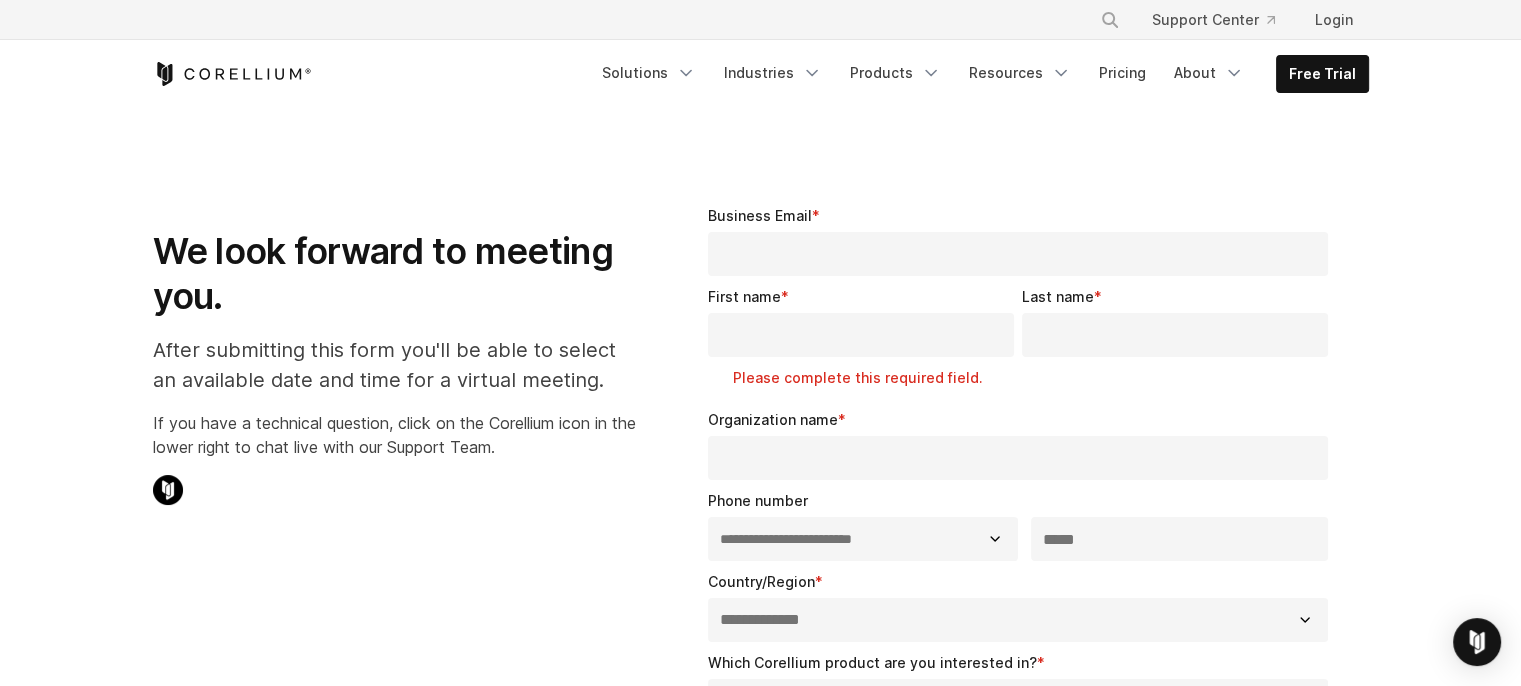 click on "Last name *" at bounding box center (1175, 335) 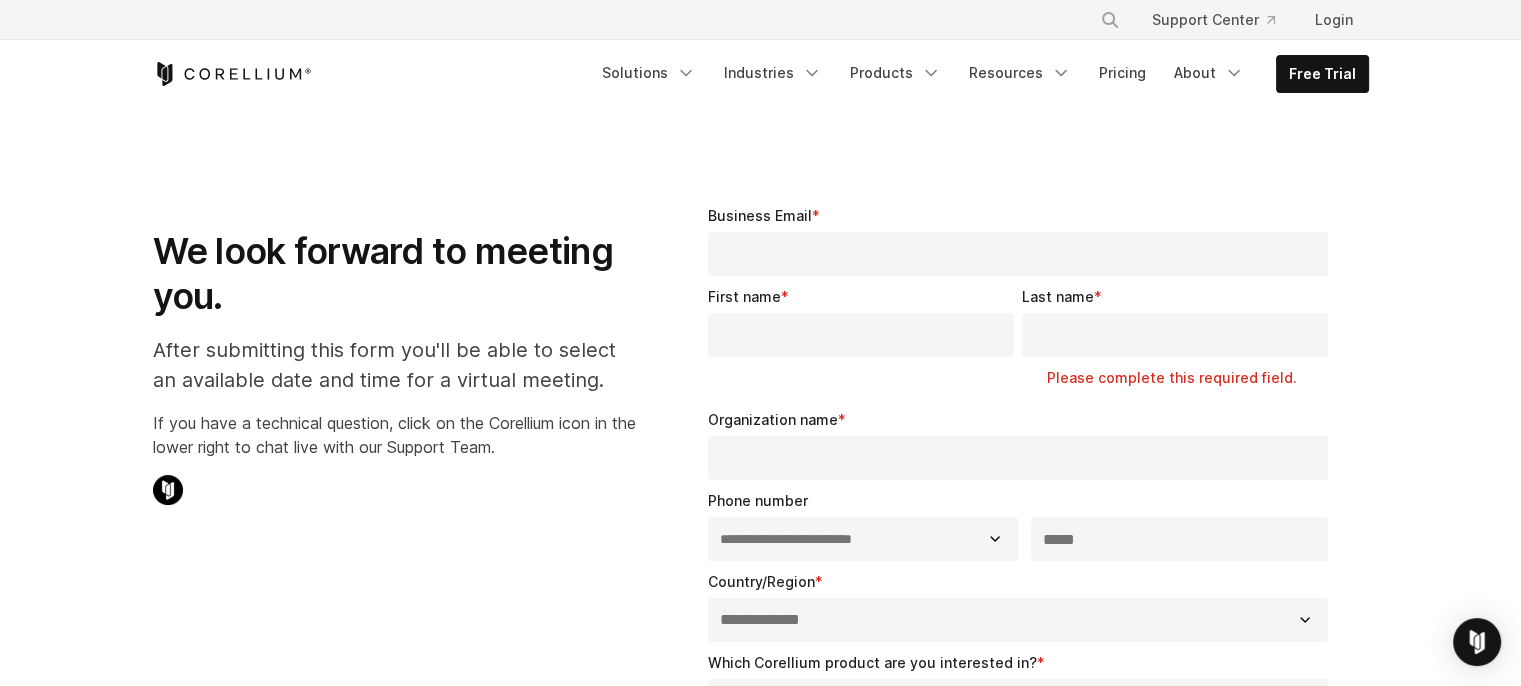 click on "First name *" at bounding box center (861, 335) 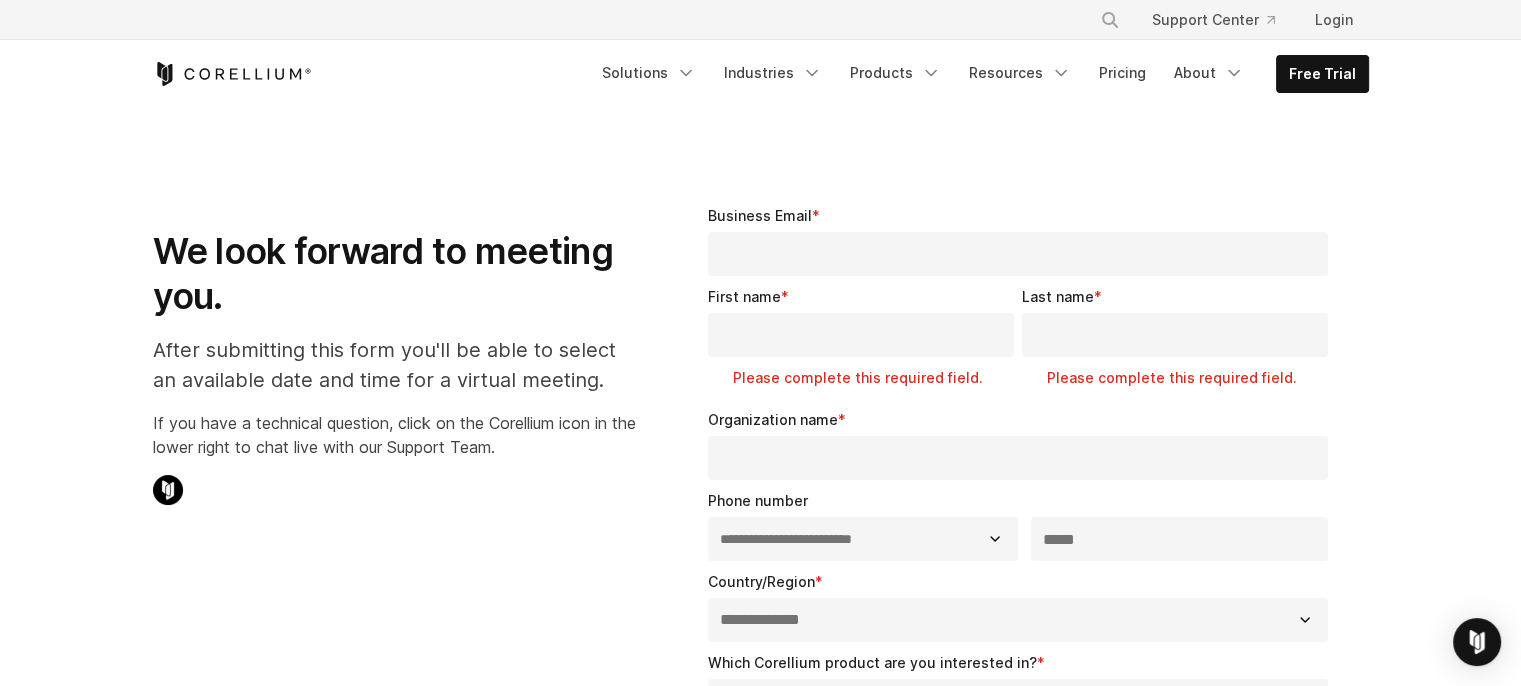 click on "Organization name *" at bounding box center [1018, 458] 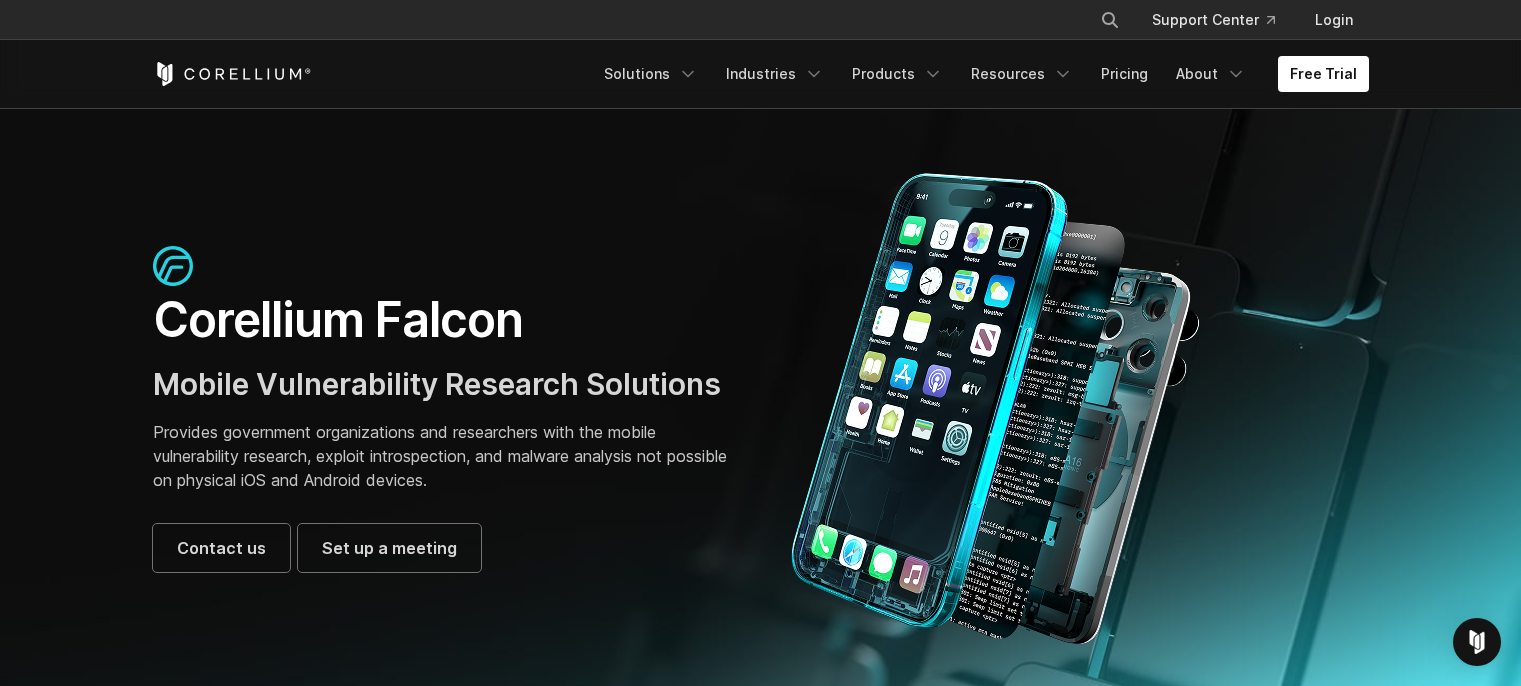 scroll, scrollTop: 0, scrollLeft: 0, axis: both 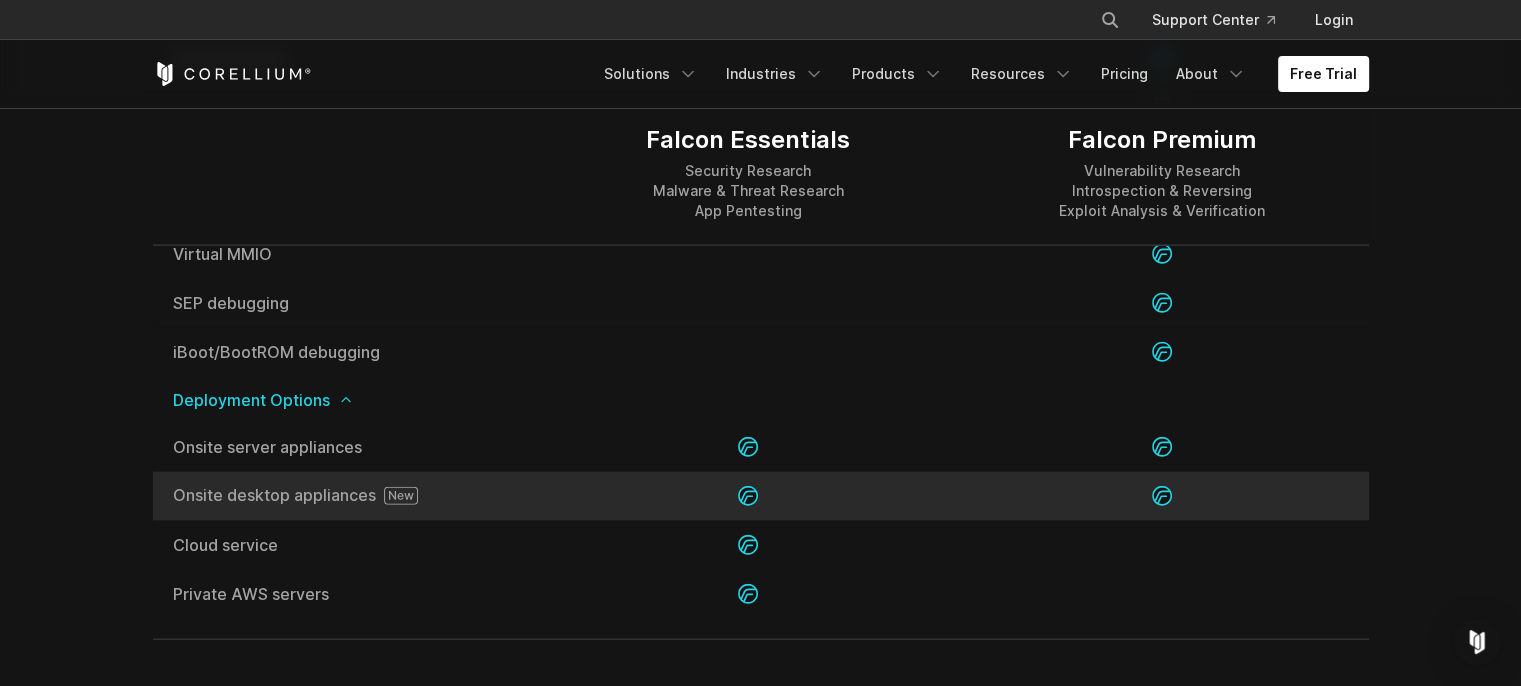 click 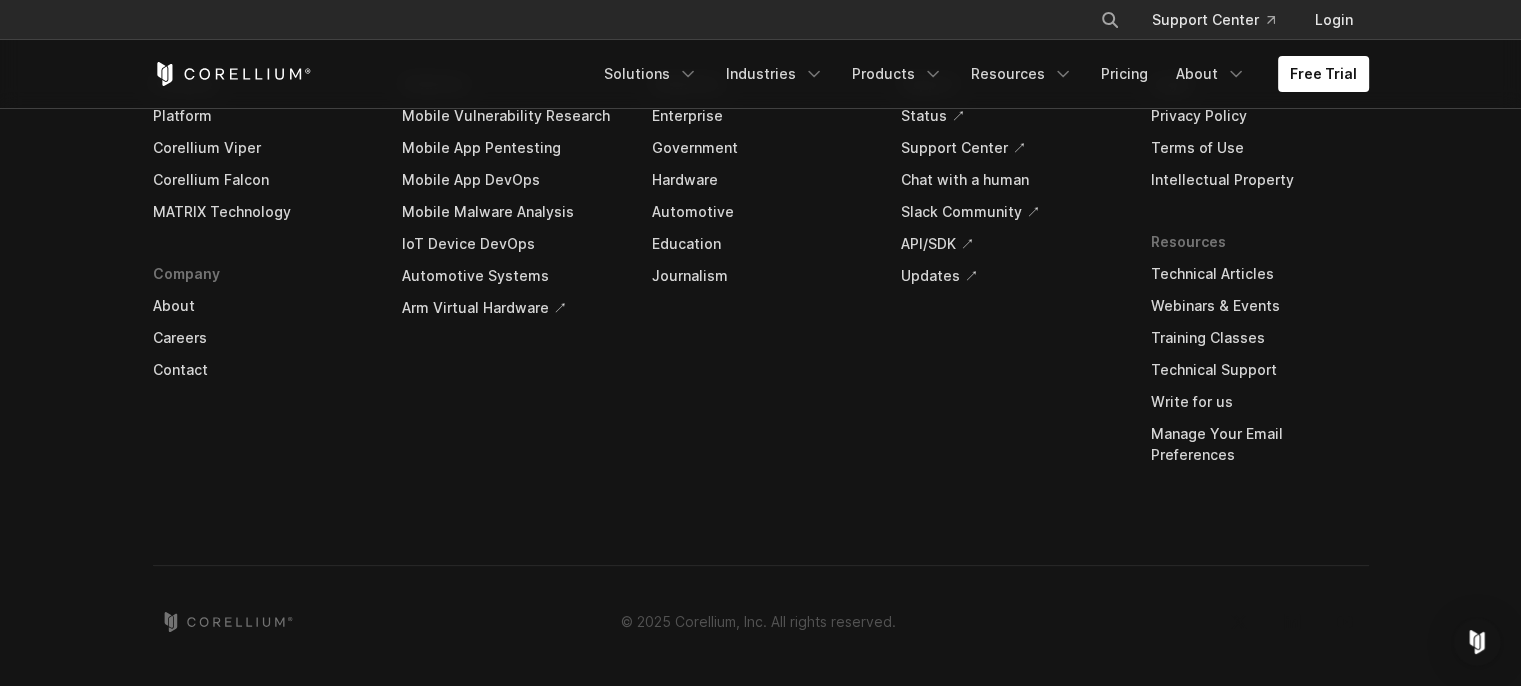 scroll, scrollTop: 6008, scrollLeft: 0, axis: vertical 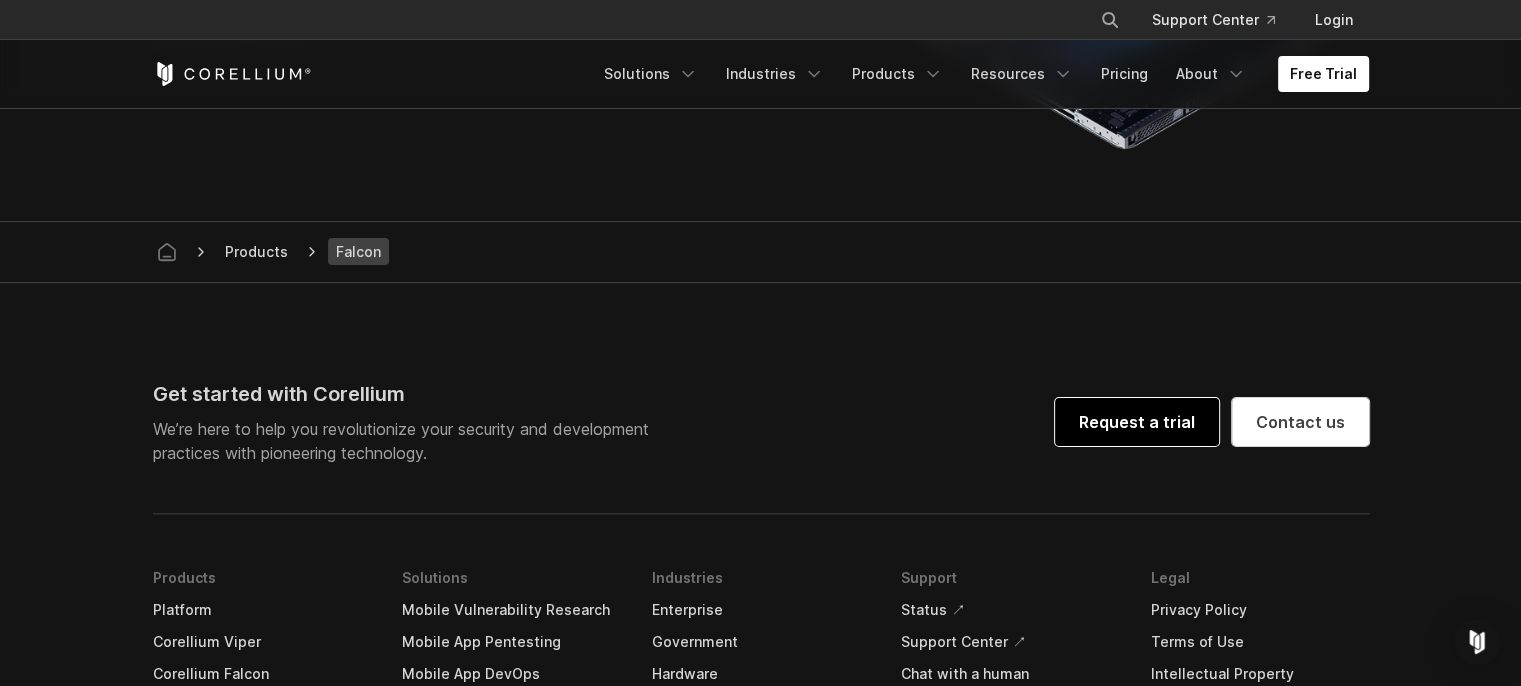 click on "Request a trial" at bounding box center [1137, 422] 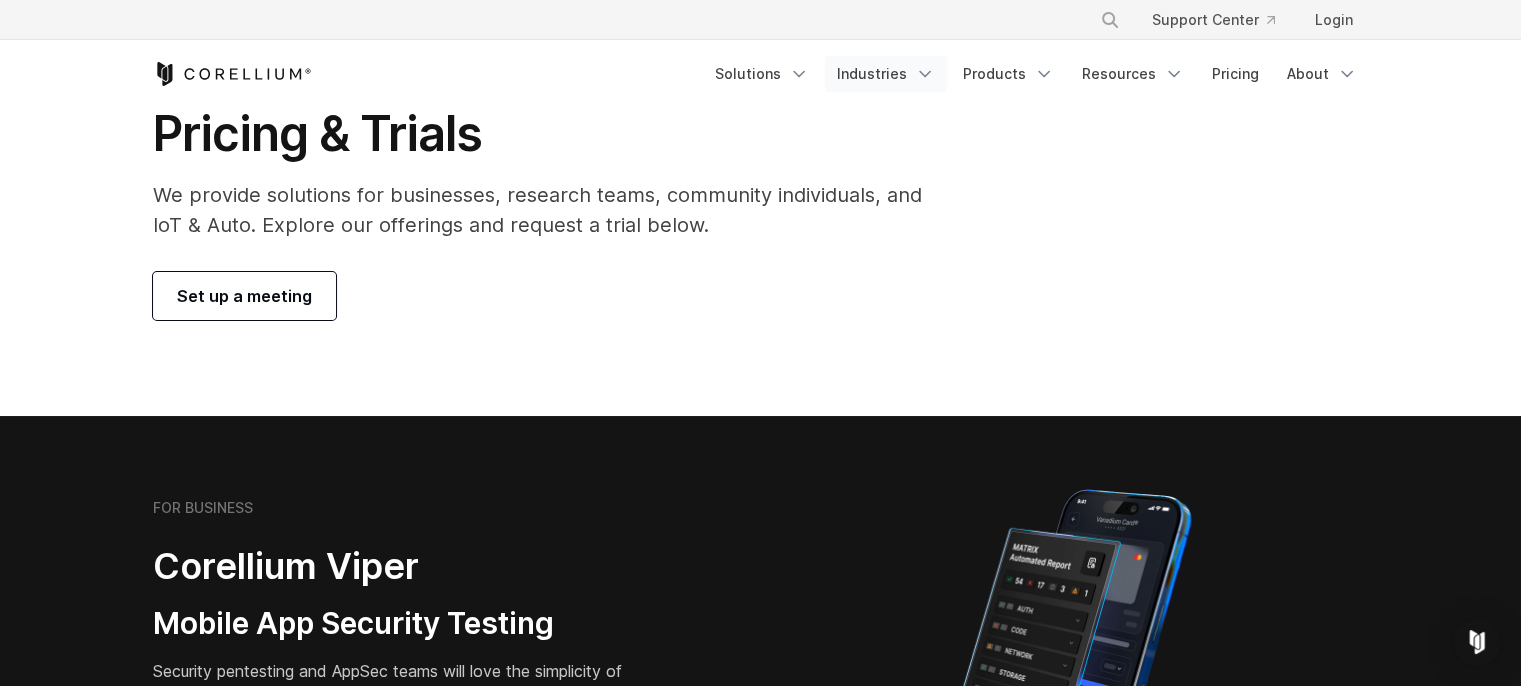 scroll, scrollTop: 100, scrollLeft: 0, axis: vertical 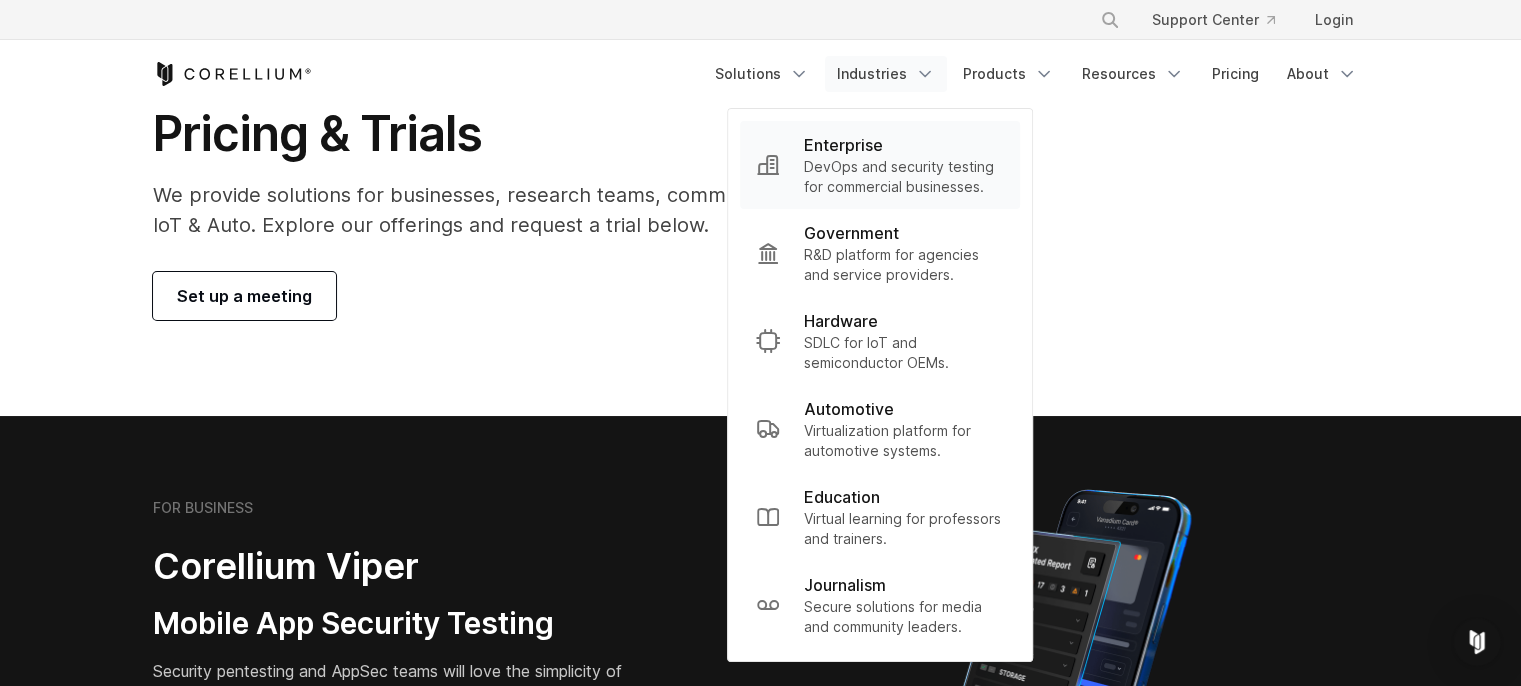 click on "DevOps and security testing for commercial businesses." at bounding box center (904, 177) 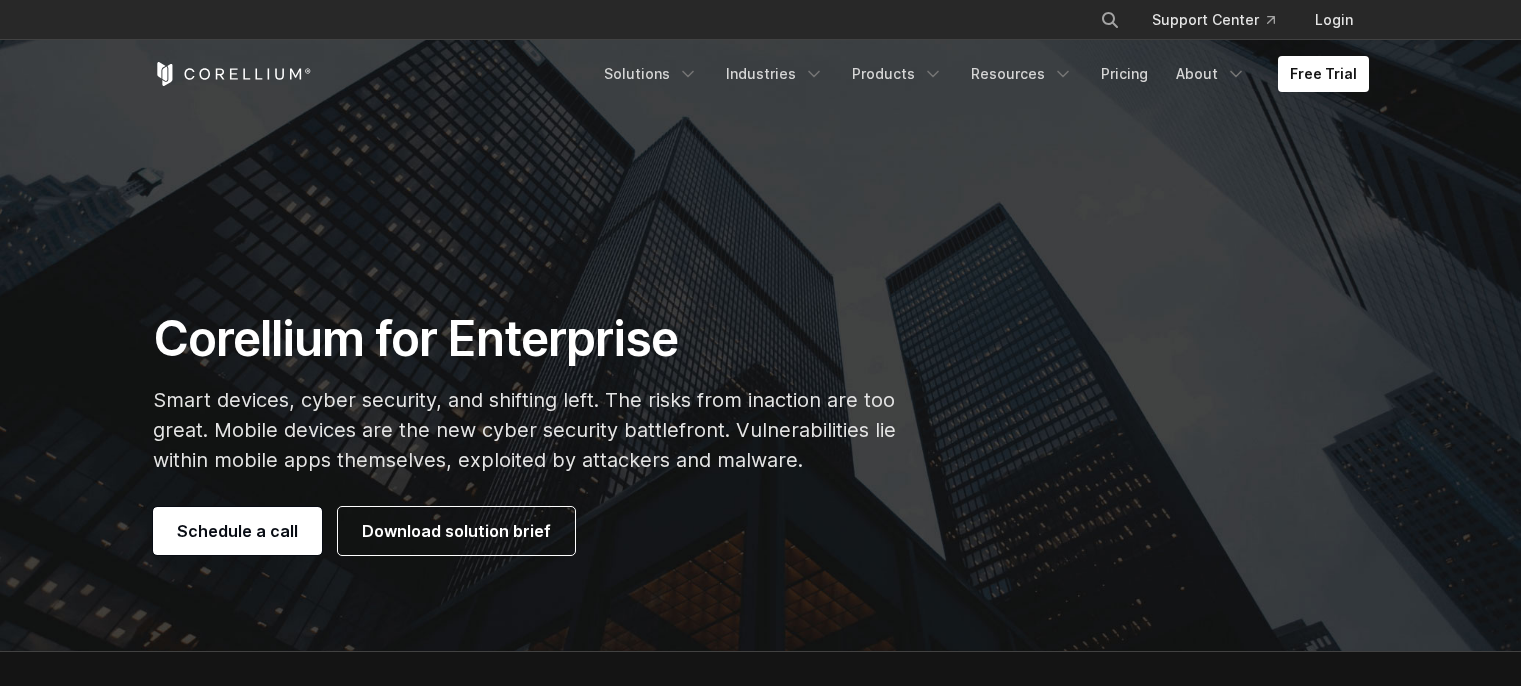 scroll, scrollTop: 0, scrollLeft: 0, axis: both 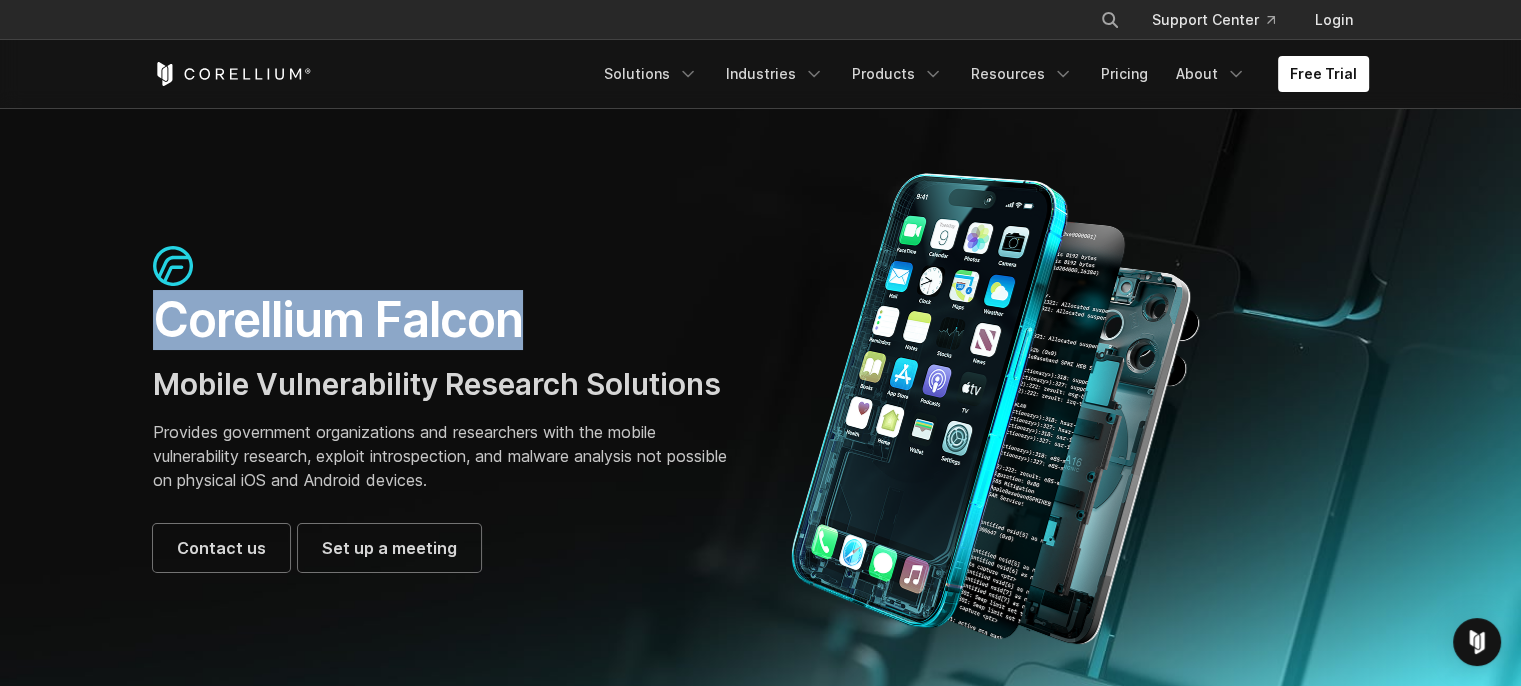 drag, startPoint x: 164, startPoint y: 319, endPoint x: 517, endPoint y: 302, distance: 353.40912 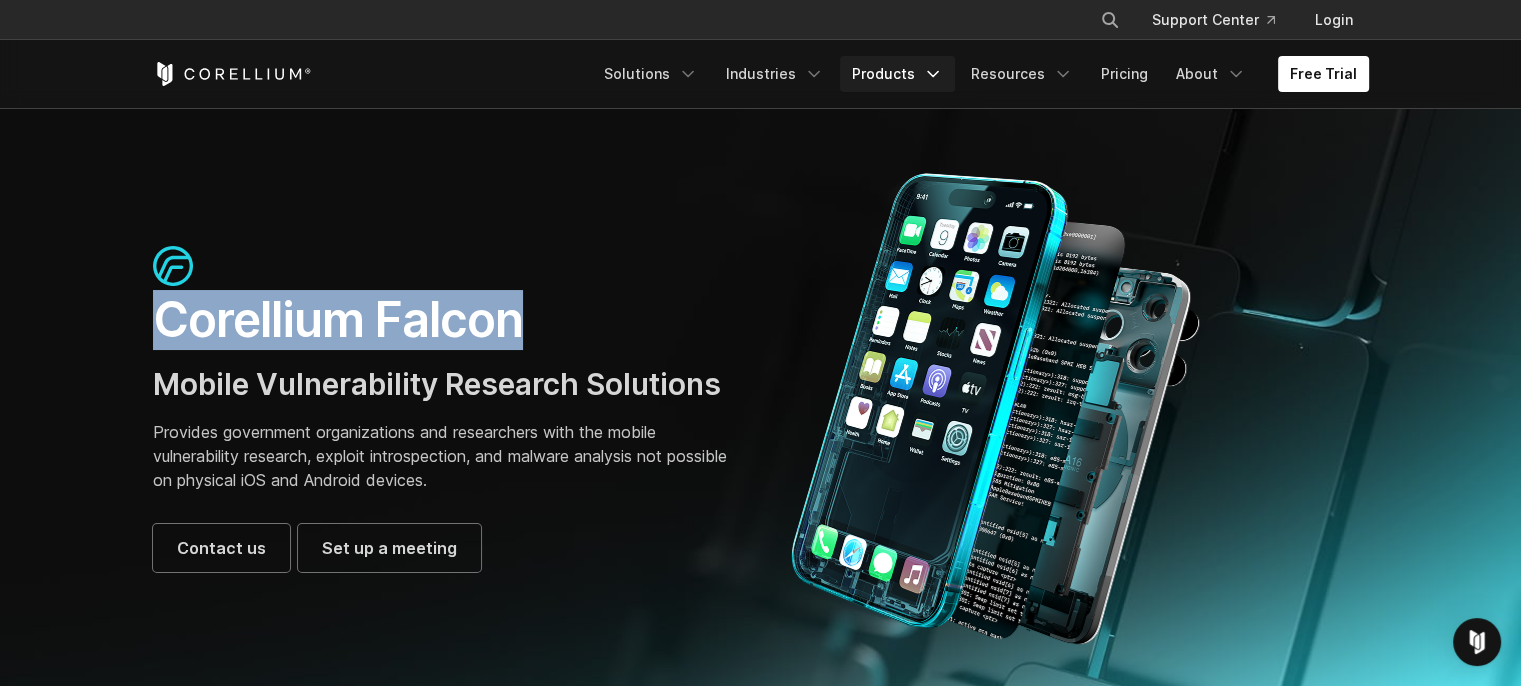 click on "Products" at bounding box center [897, 74] 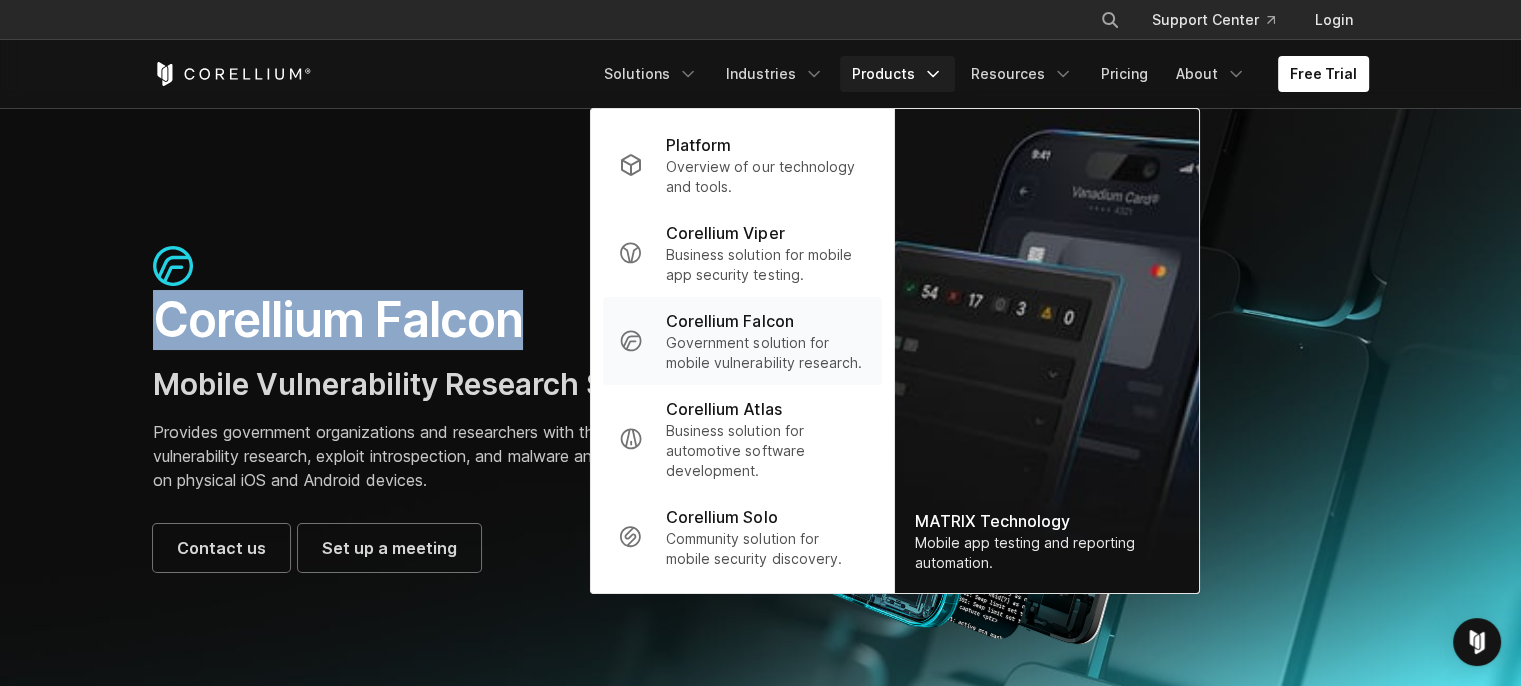 click on "Government solution for mobile vulnerability research." at bounding box center [765, 353] 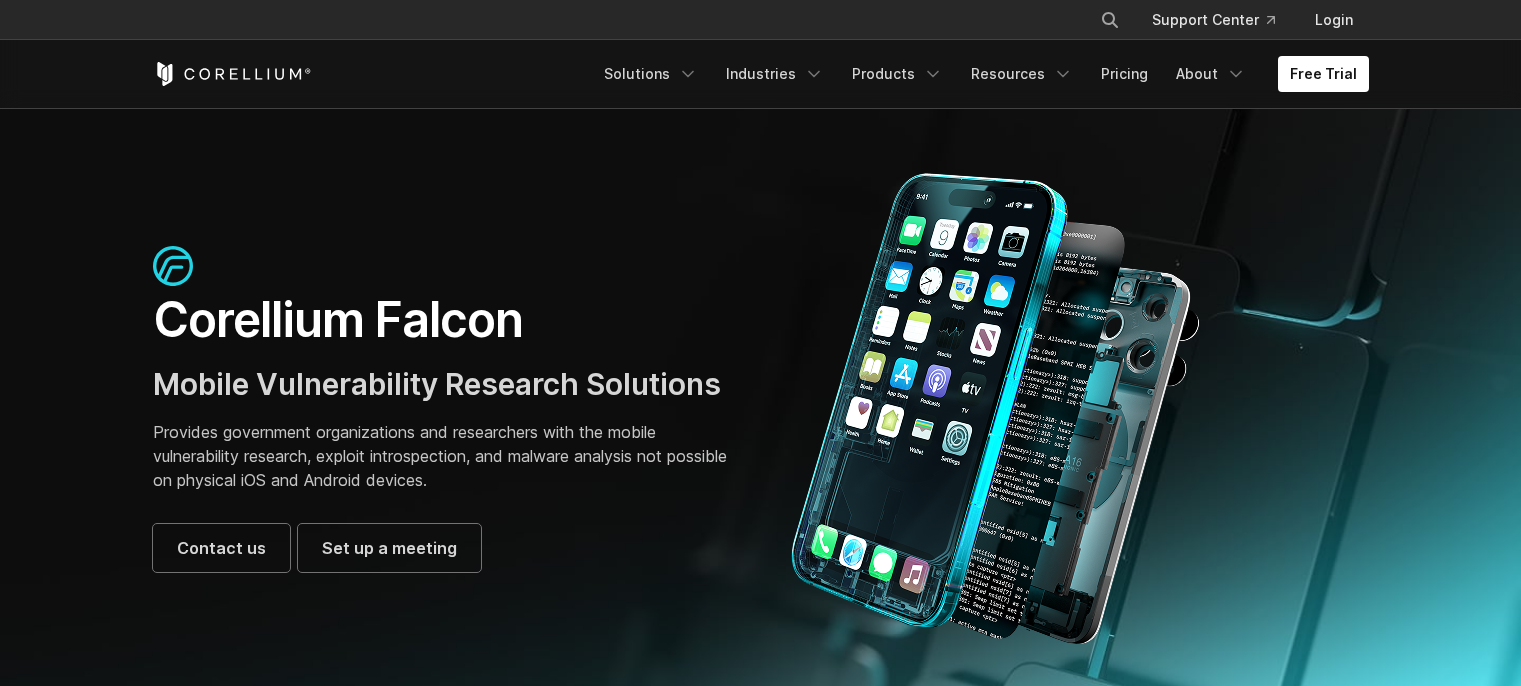 scroll, scrollTop: 0, scrollLeft: 0, axis: both 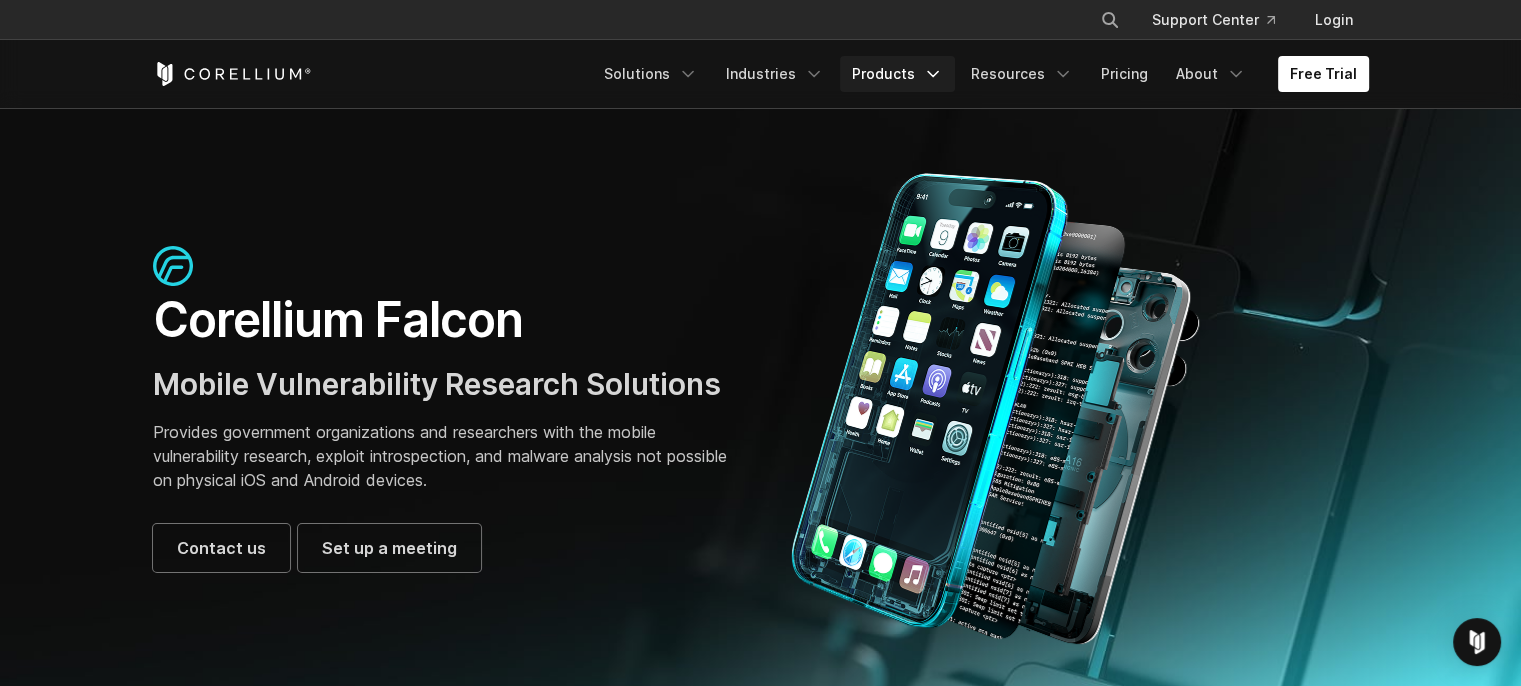click on "Products" at bounding box center (897, 74) 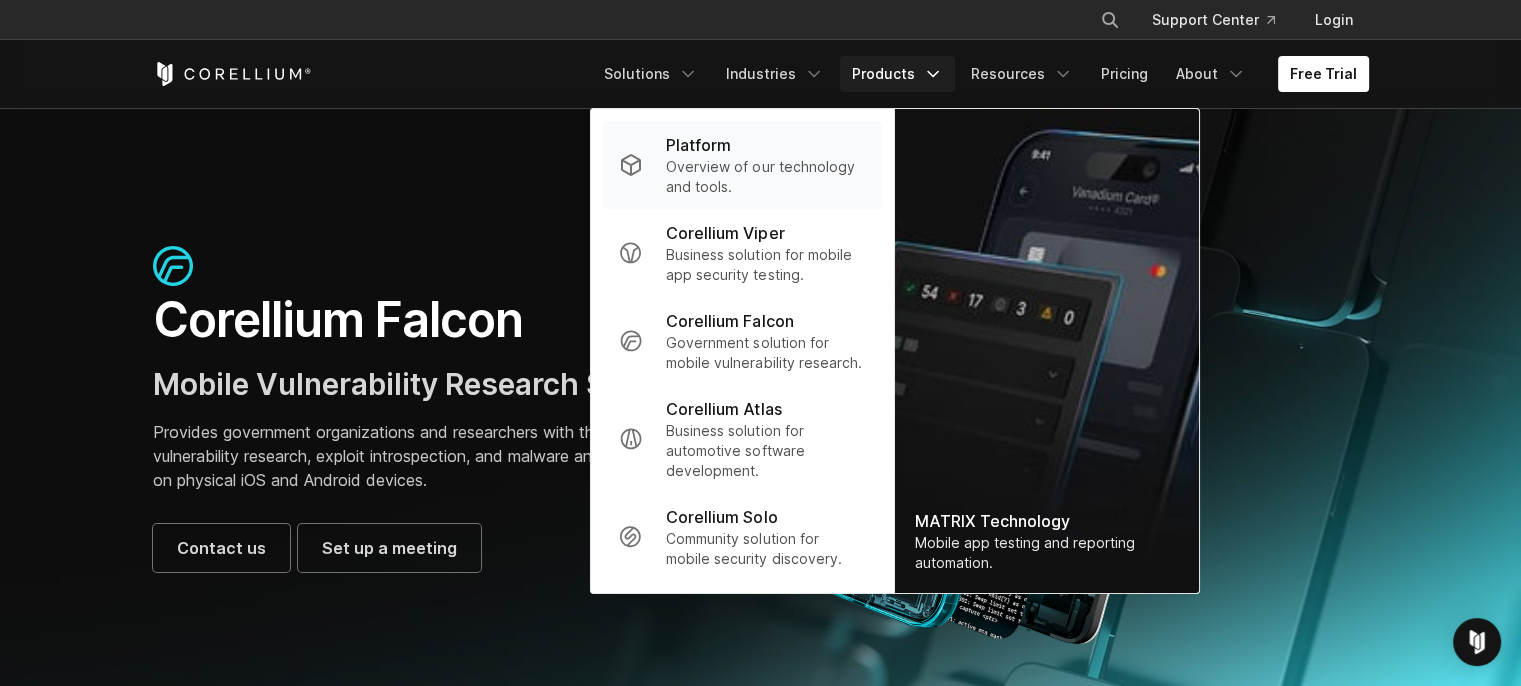 click on "Overview of our technology and tools." at bounding box center (765, 177) 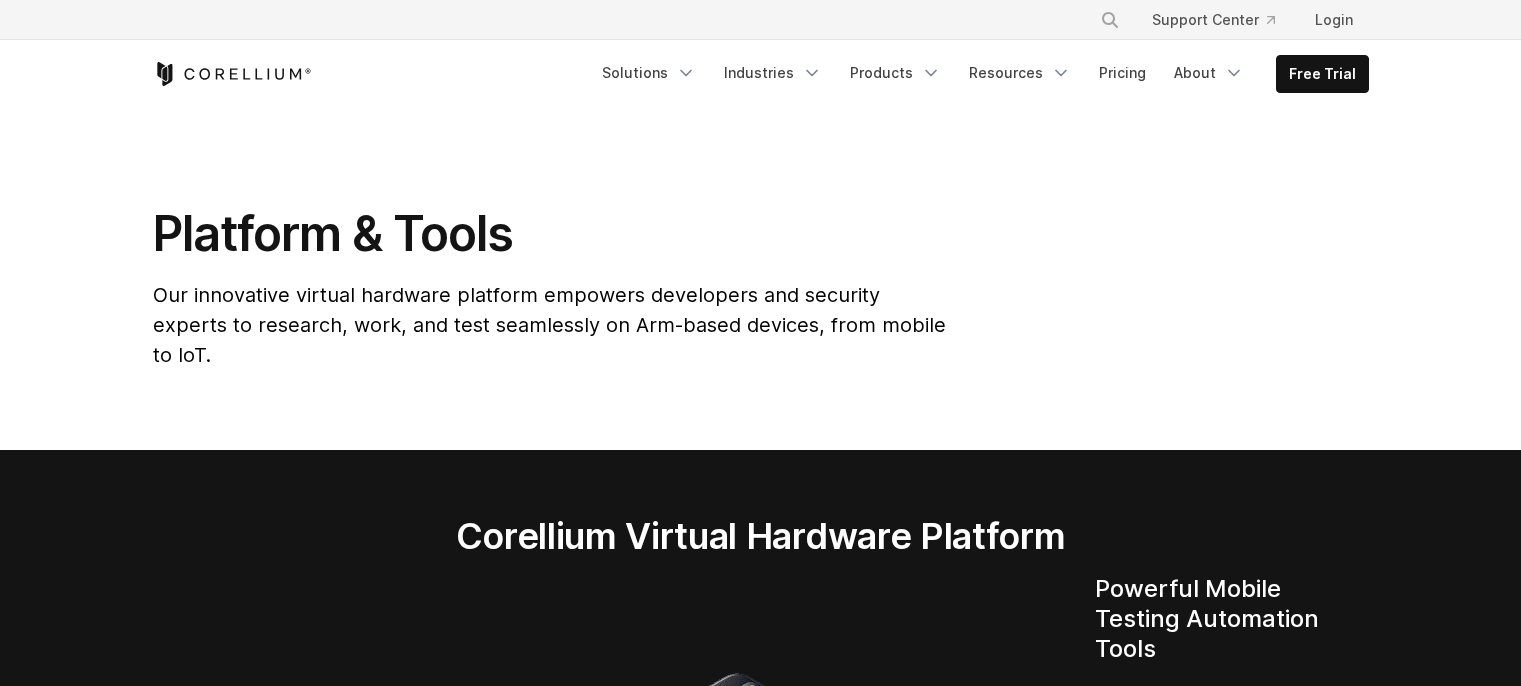scroll, scrollTop: 0, scrollLeft: 0, axis: both 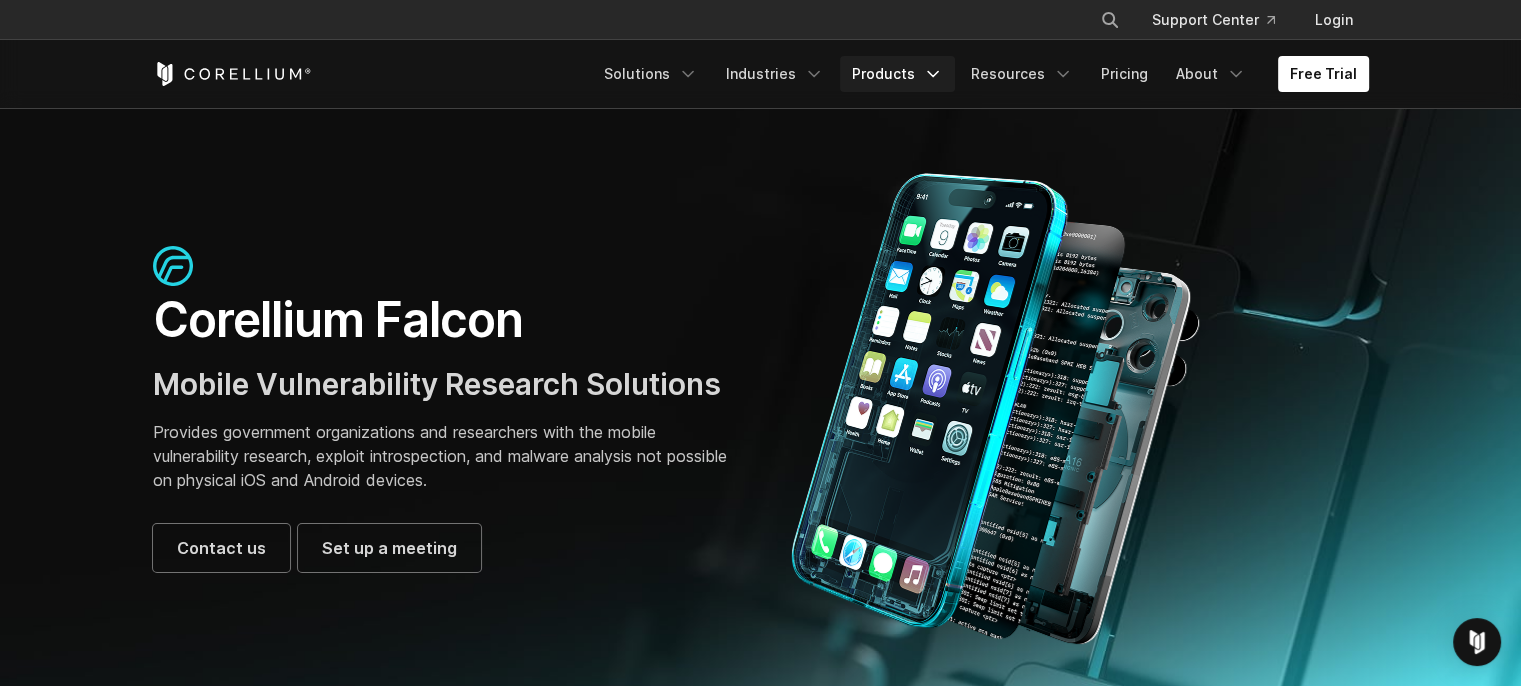 click on "Products" at bounding box center [897, 74] 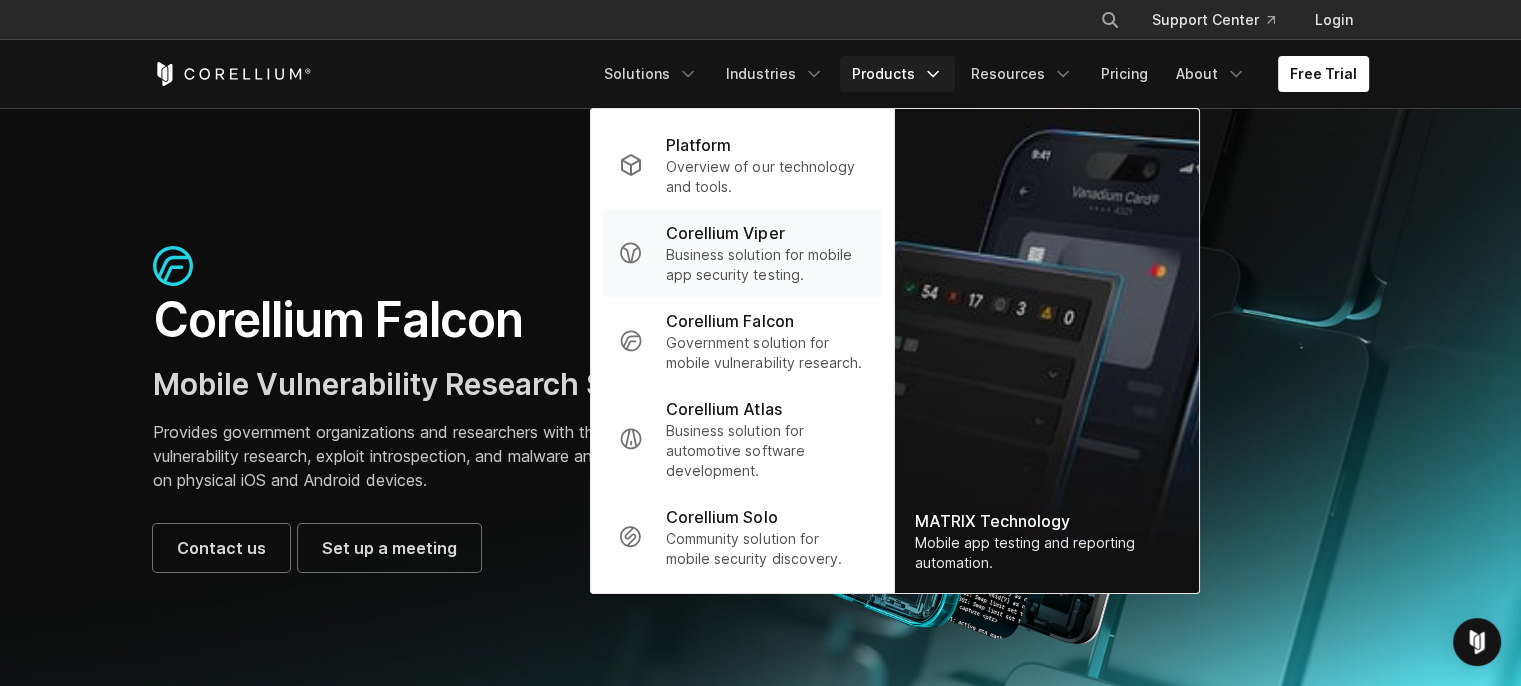 click on "Business solution for mobile app security testing." at bounding box center (765, 265) 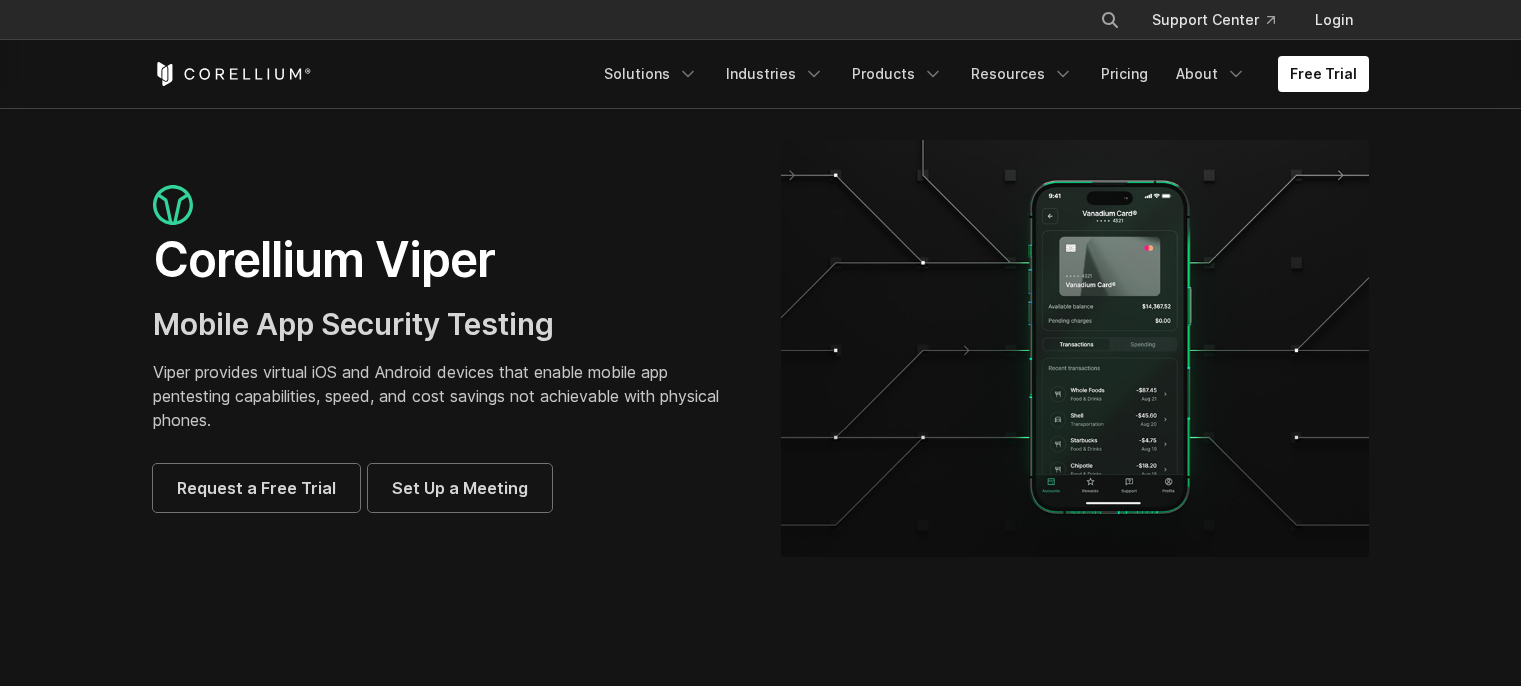 scroll, scrollTop: 0, scrollLeft: 0, axis: both 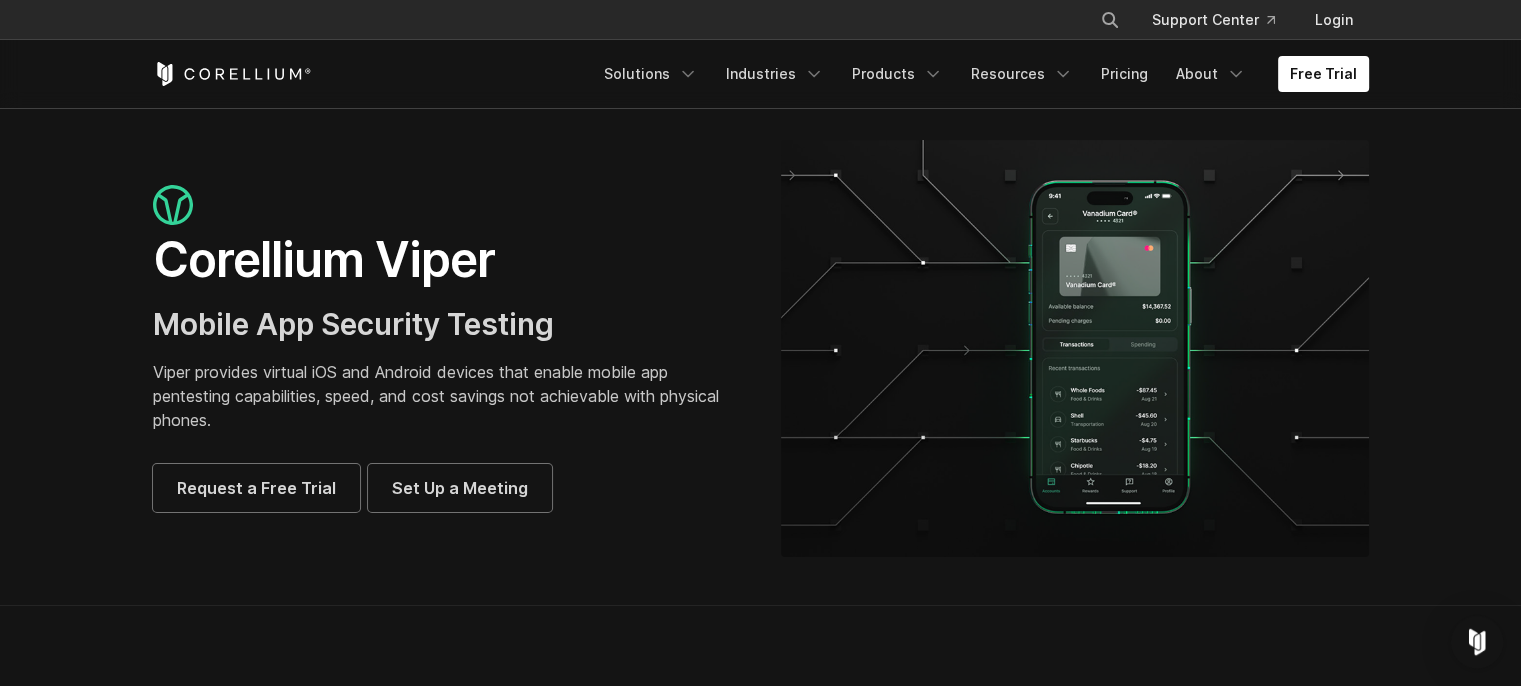 click at bounding box center [1477, 642] 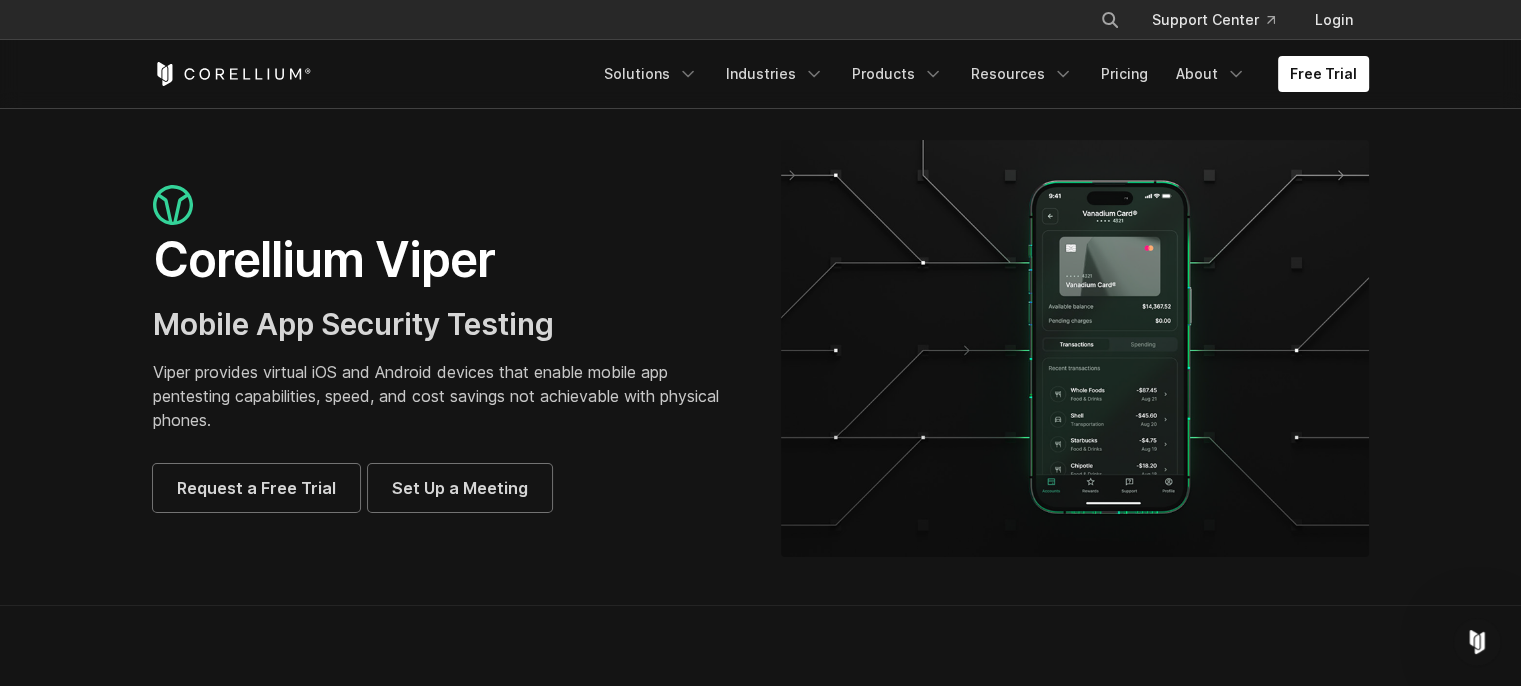 scroll, scrollTop: 0, scrollLeft: 0, axis: both 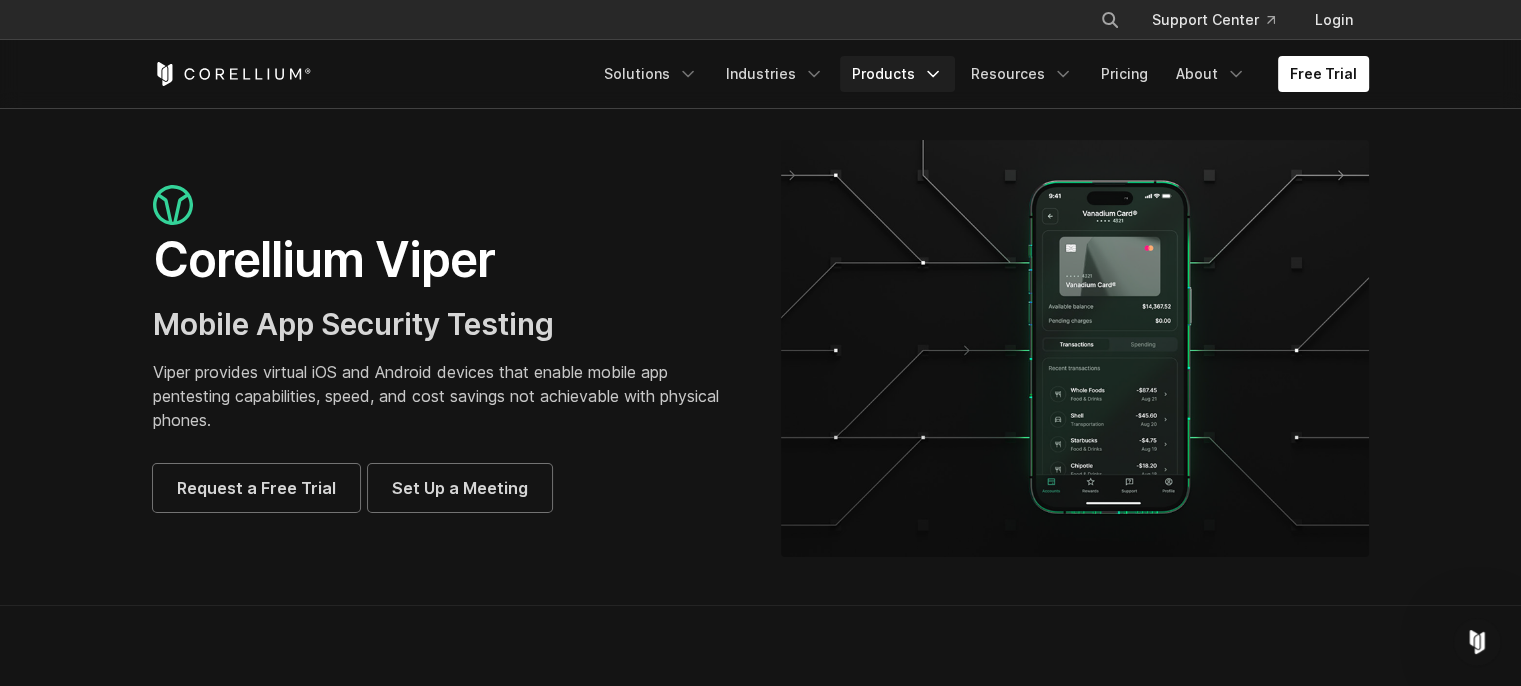 click on "Products" at bounding box center [897, 74] 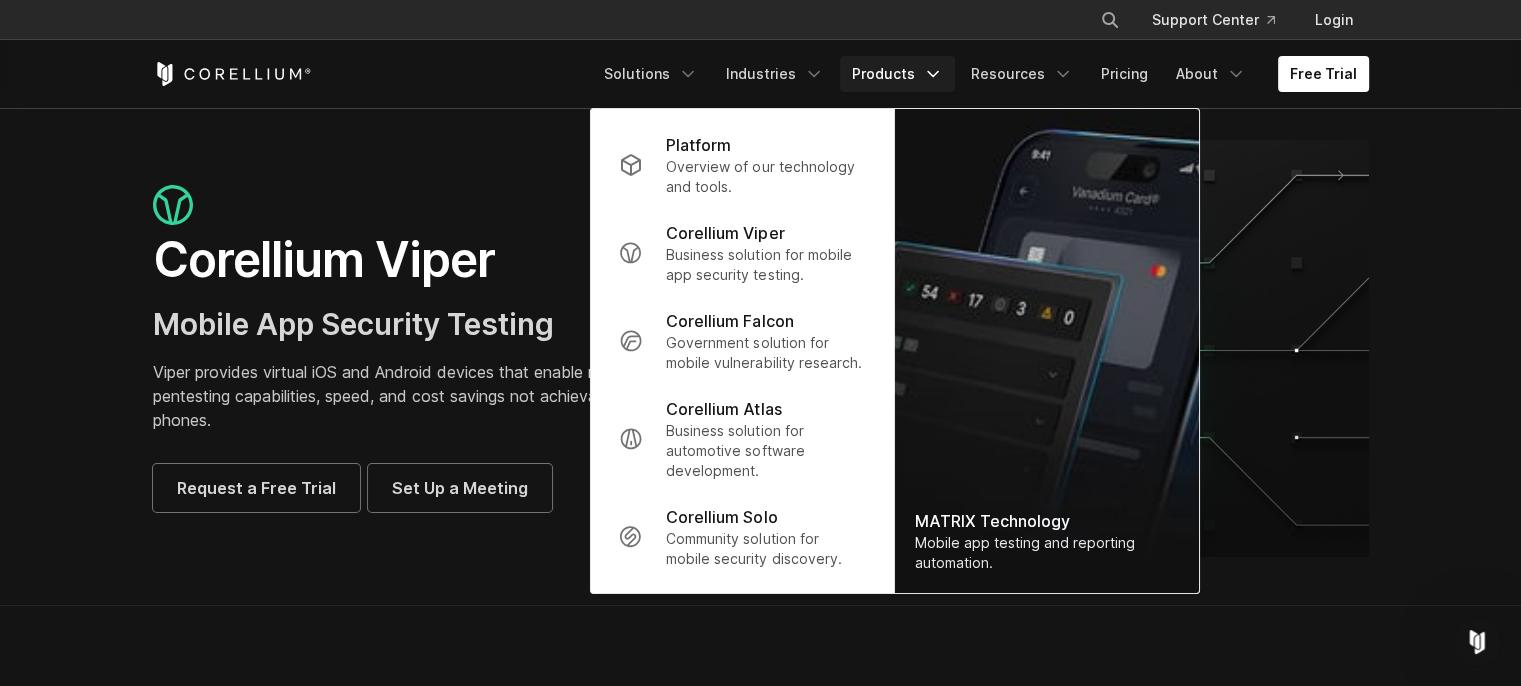 click on "Products" at bounding box center (897, 74) 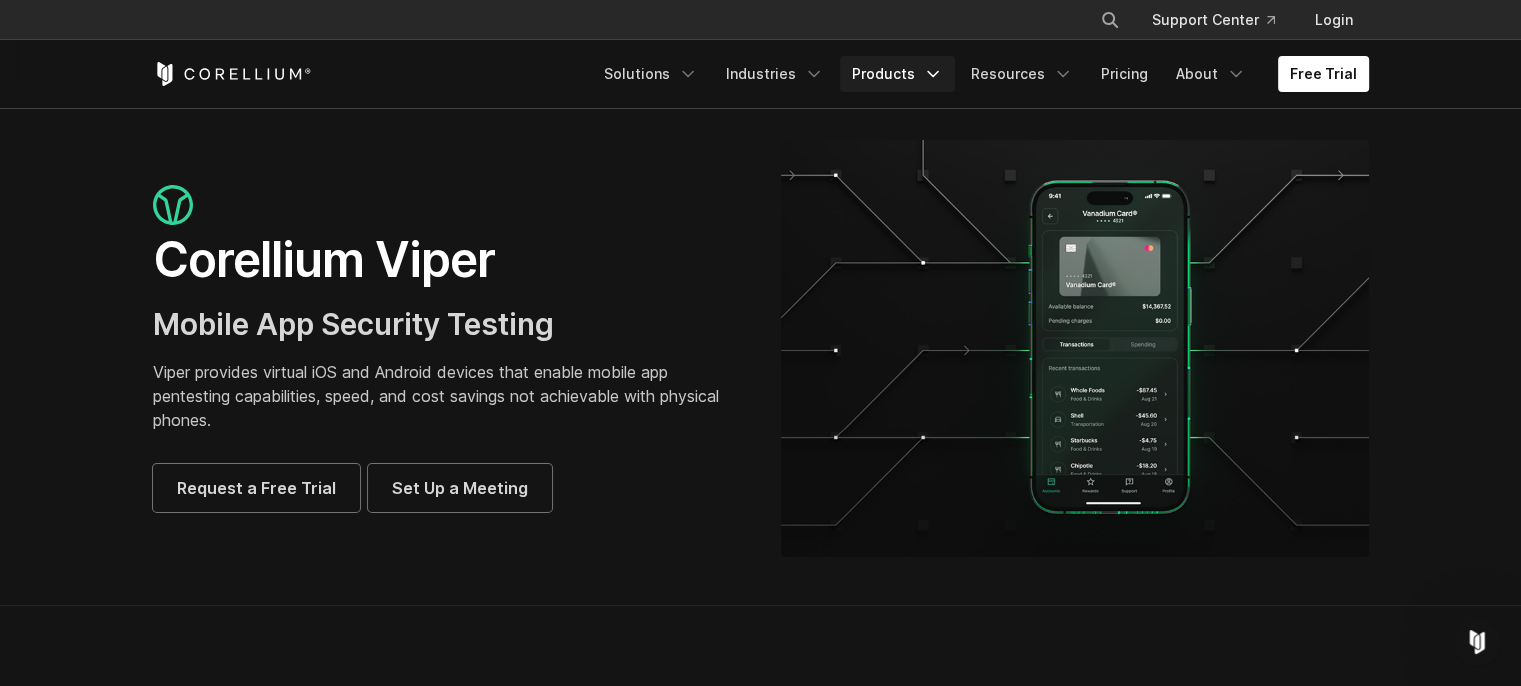 click on "Products" at bounding box center (897, 74) 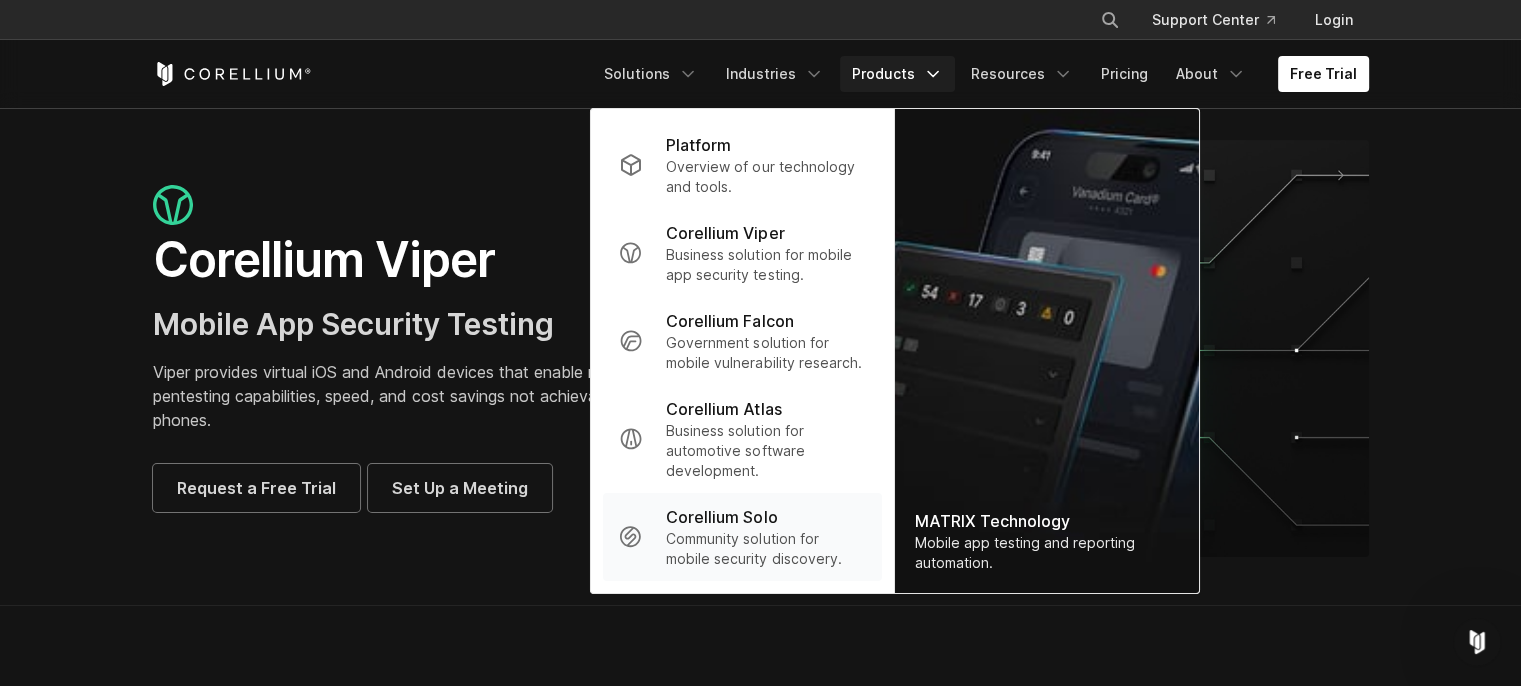 click on "Corellium Solo
Community solution for mobile security discovery." at bounding box center [741, 537] 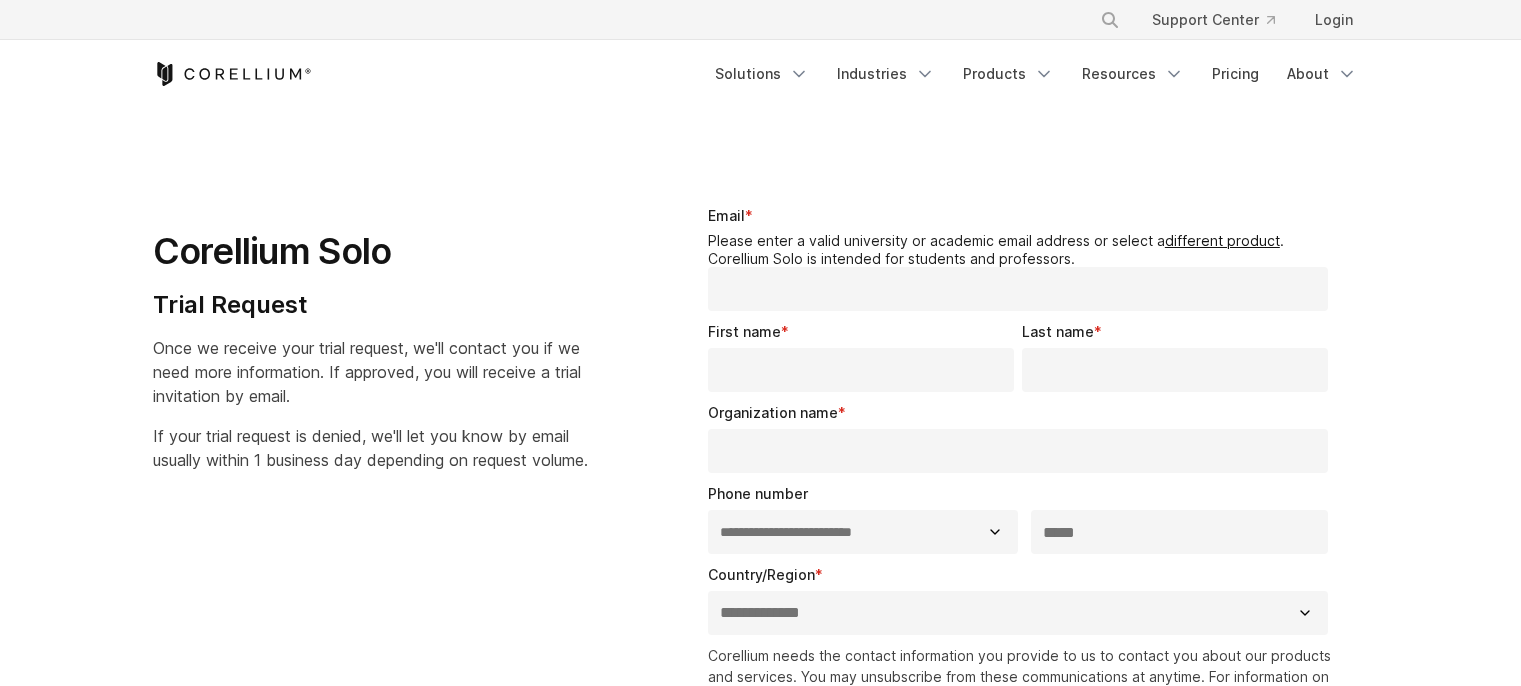 select on "**" 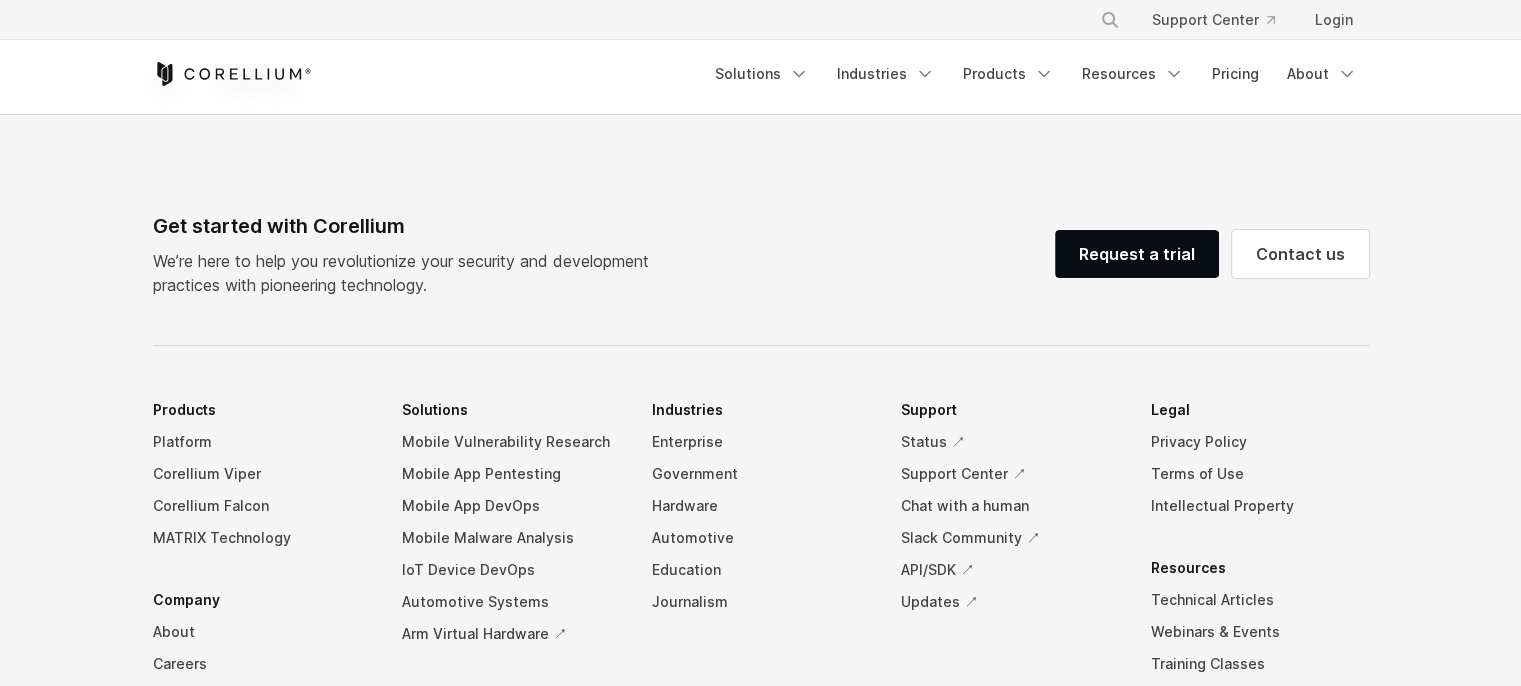 scroll, scrollTop: 0, scrollLeft: 0, axis: both 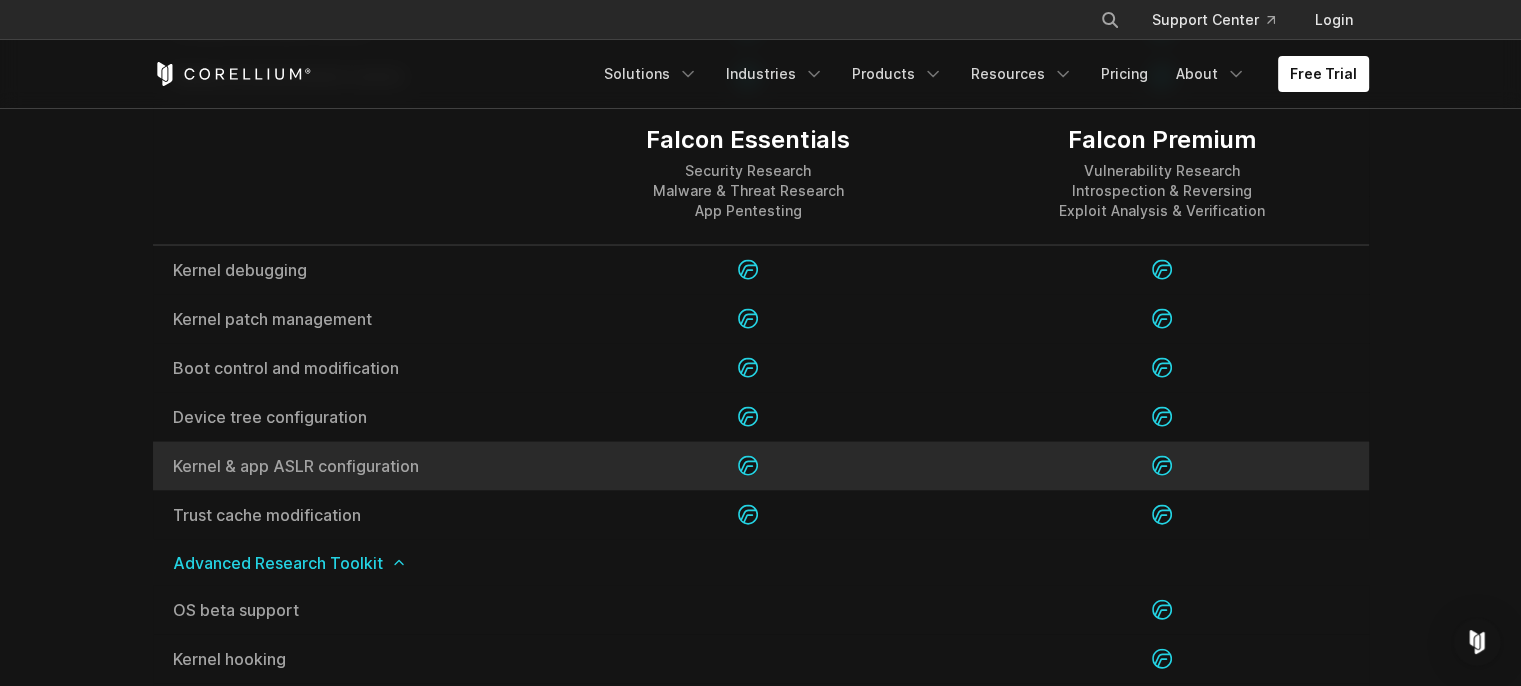 click on "Kernel & app ASLR configuration" at bounding box center [347, 465] 